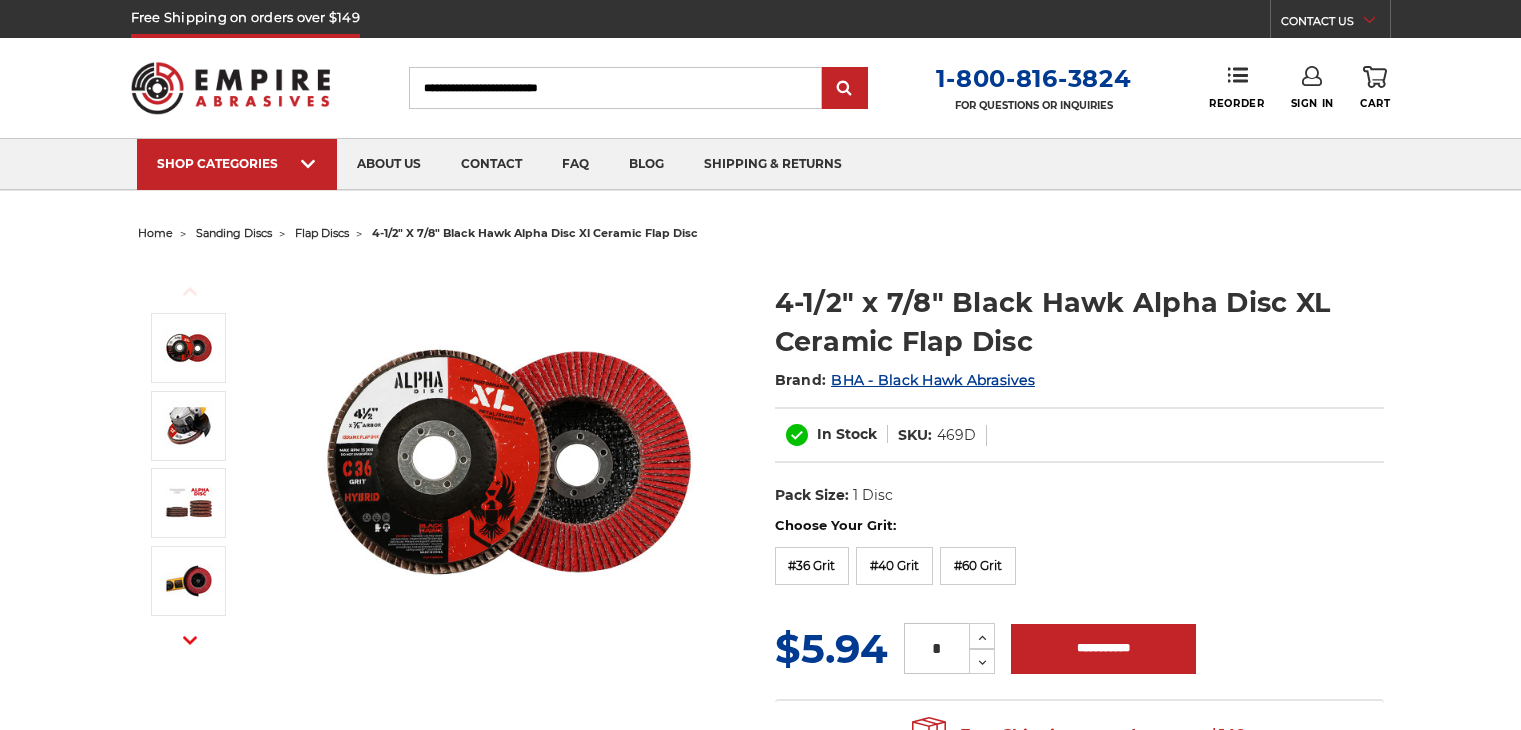 scroll, scrollTop: 0, scrollLeft: 0, axis: both 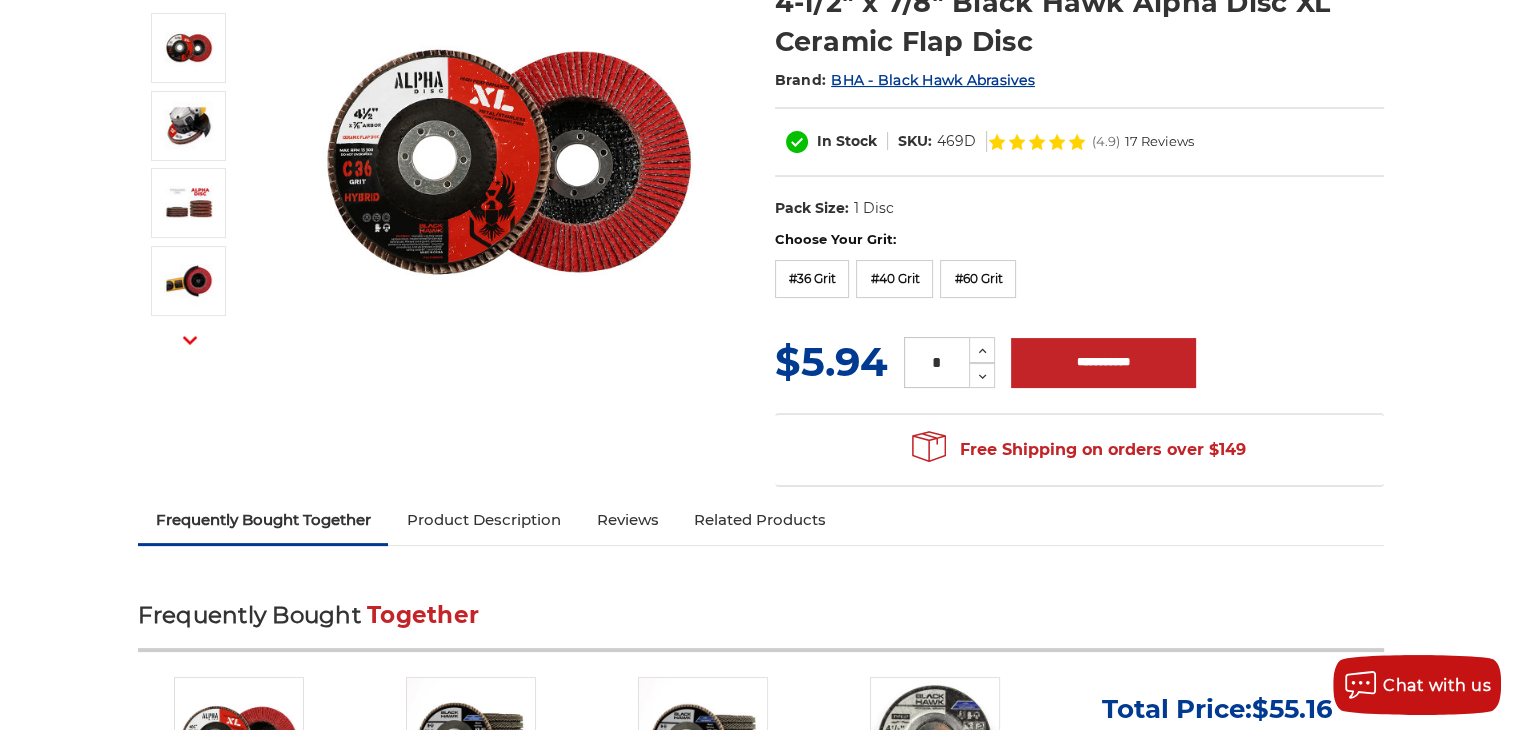 click on "Product Description" at bounding box center [483, 520] 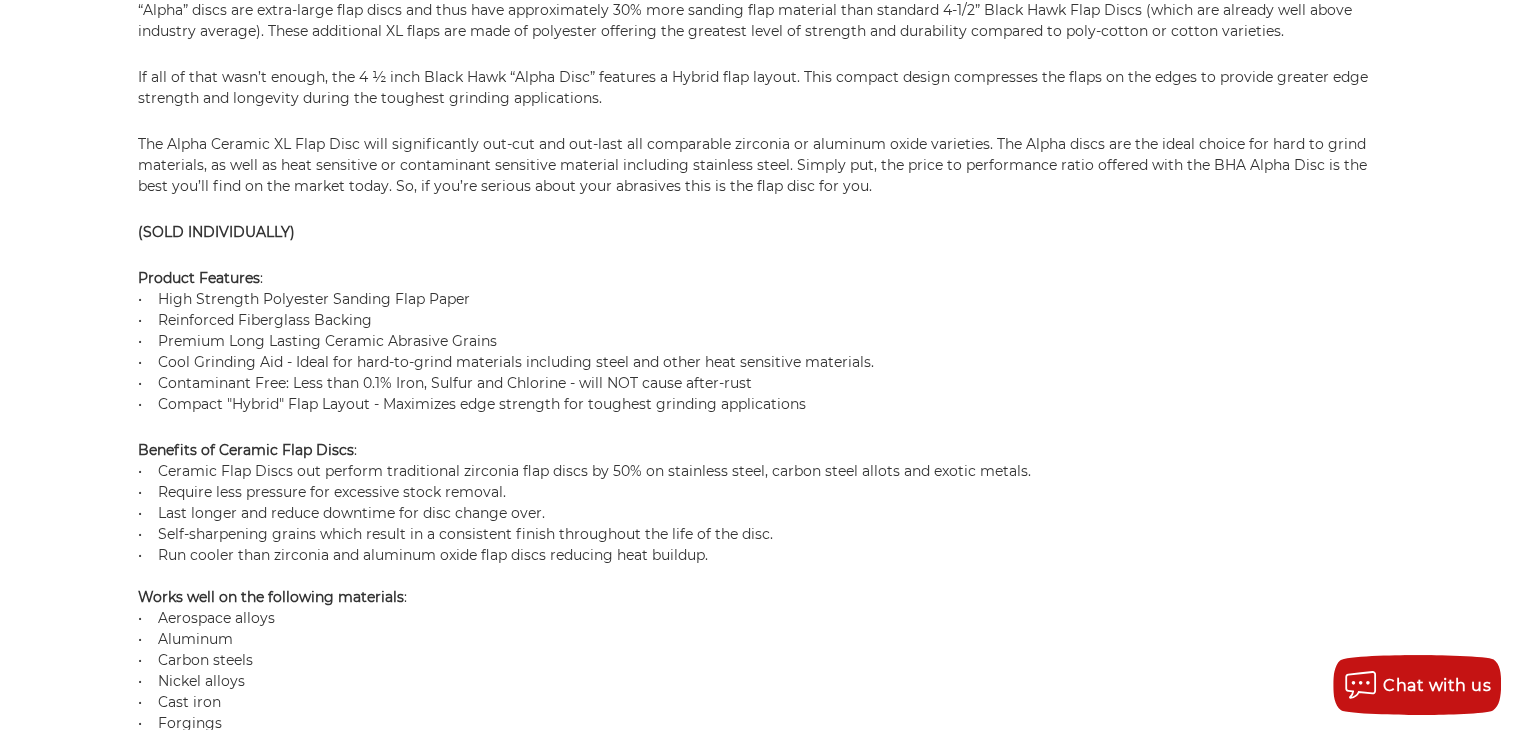 scroll, scrollTop: 1707, scrollLeft: 0, axis: vertical 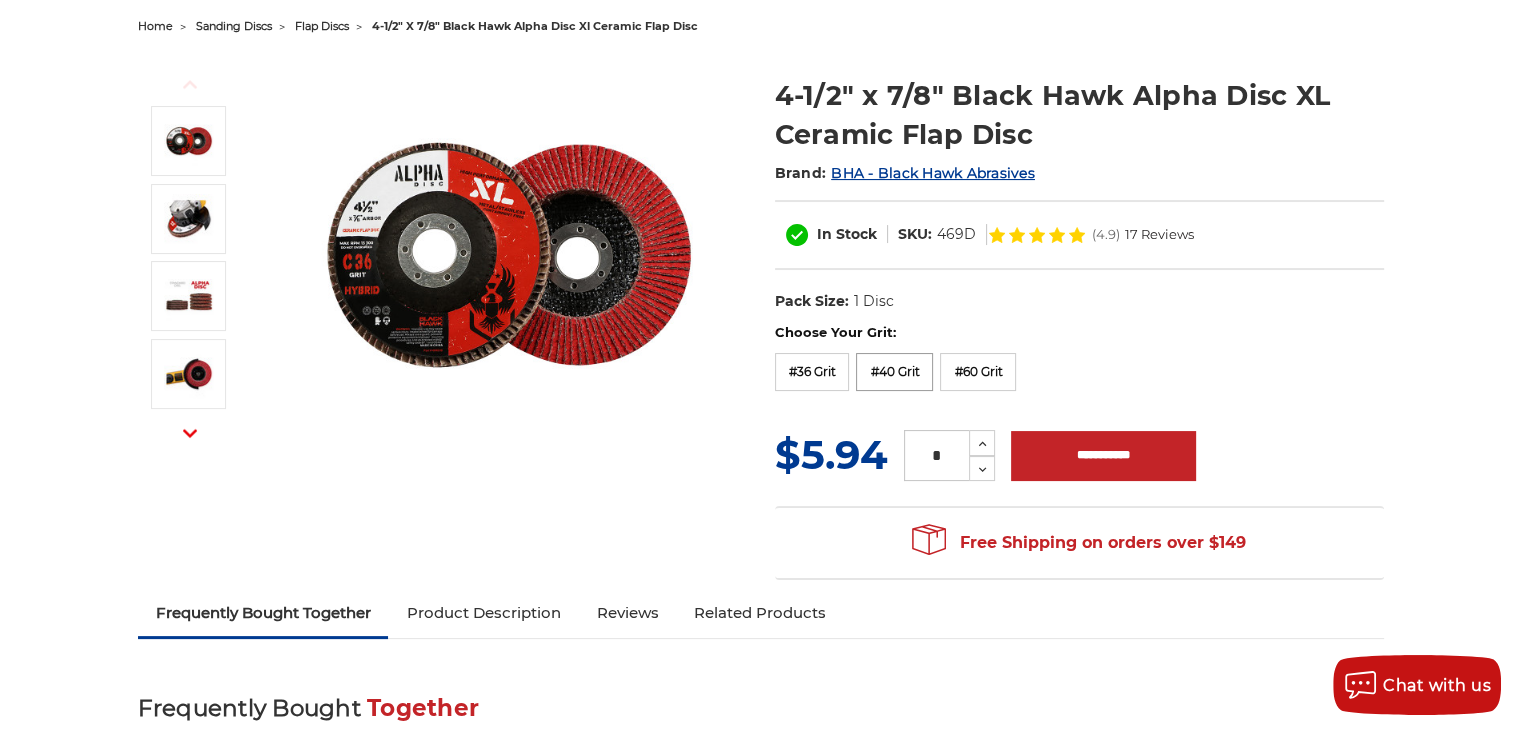 click on "#40 Grit" at bounding box center (894, 372) 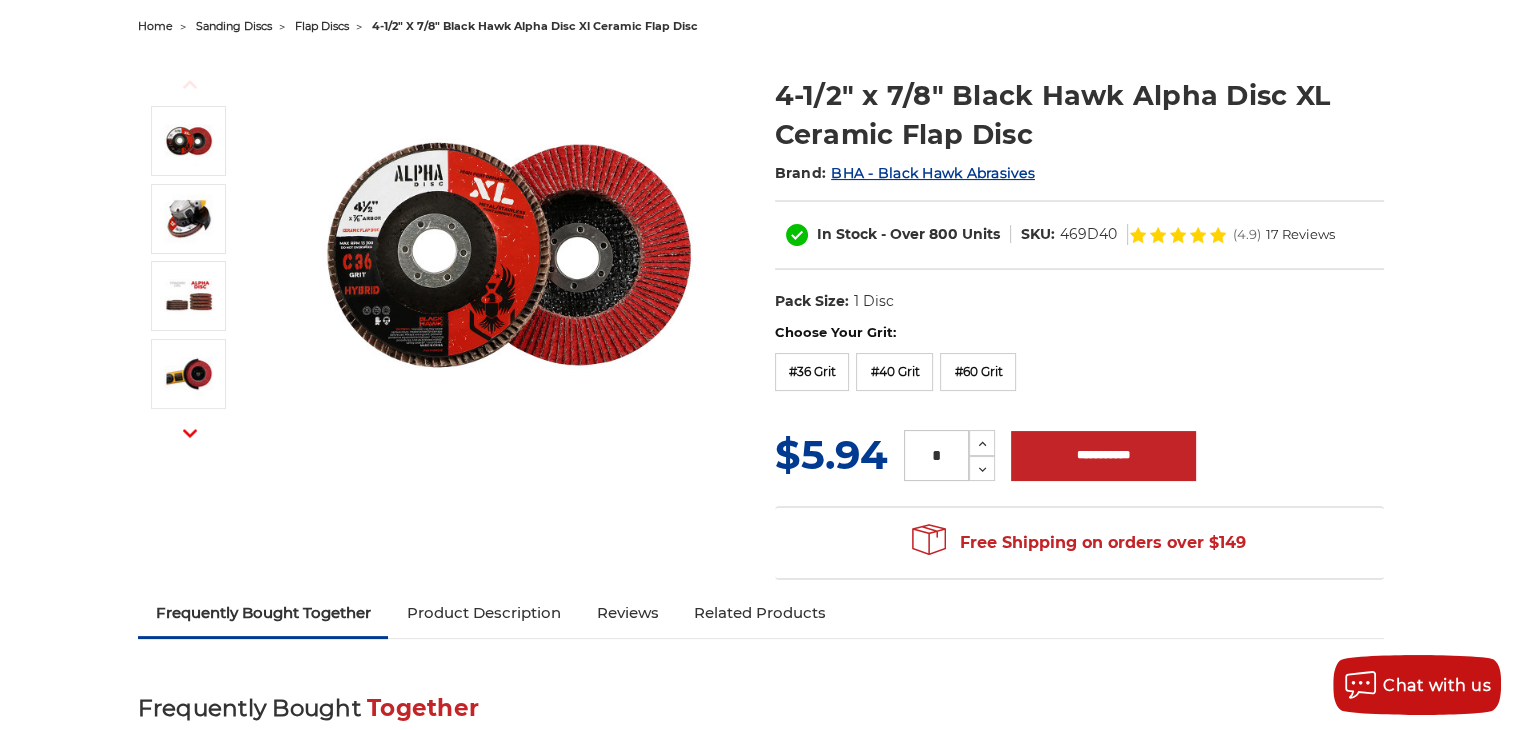 click on "*" at bounding box center (936, 455) 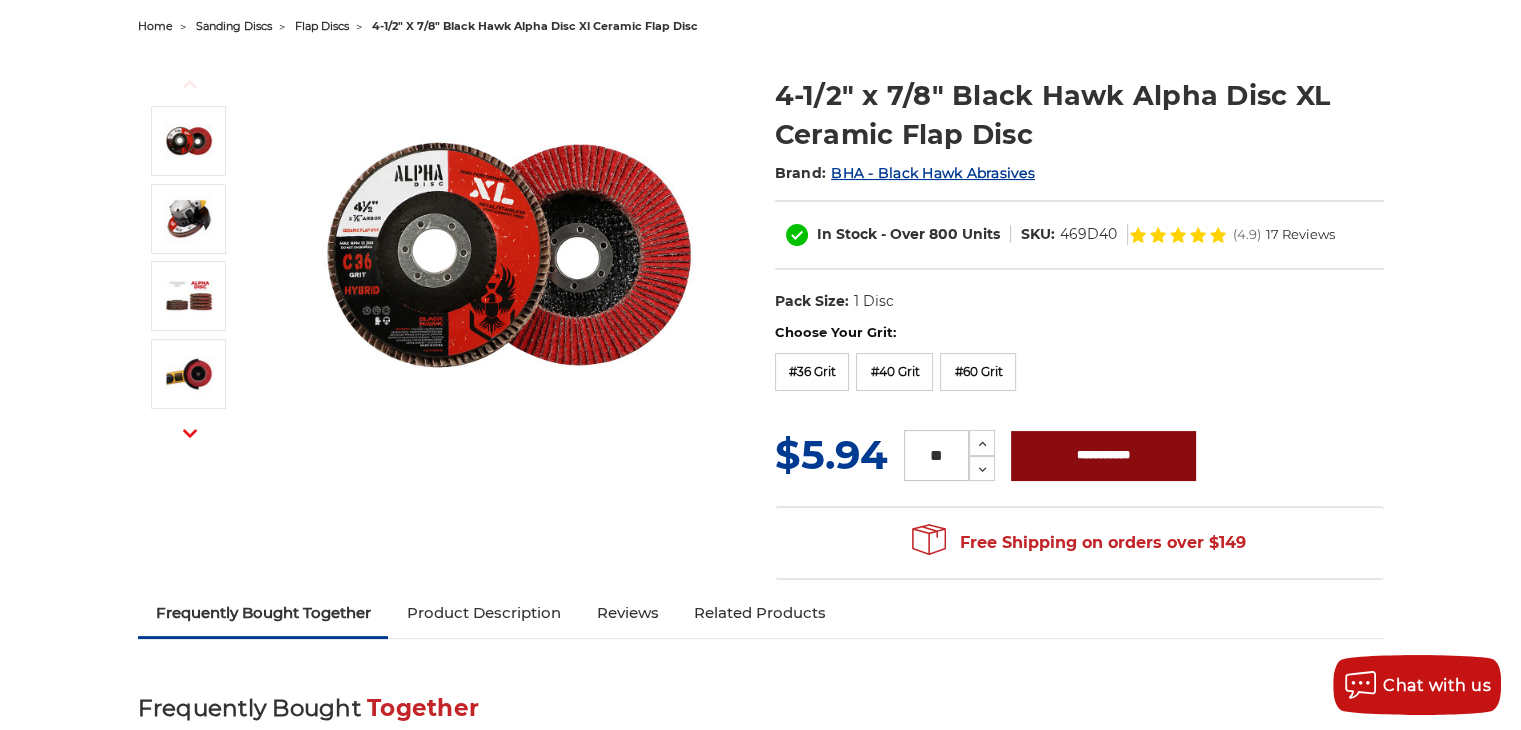type on "**" 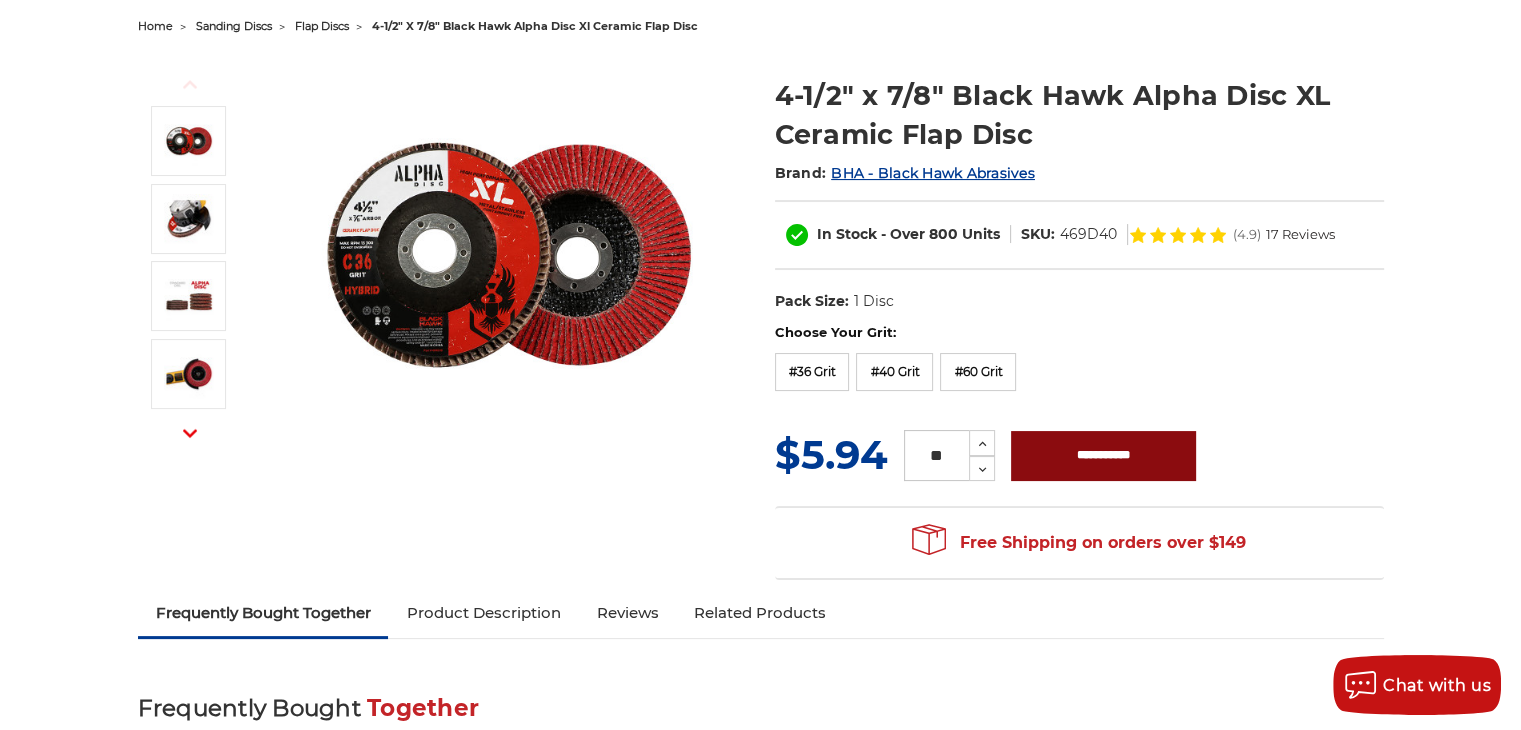 click on "**********" at bounding box center (1103, 456) 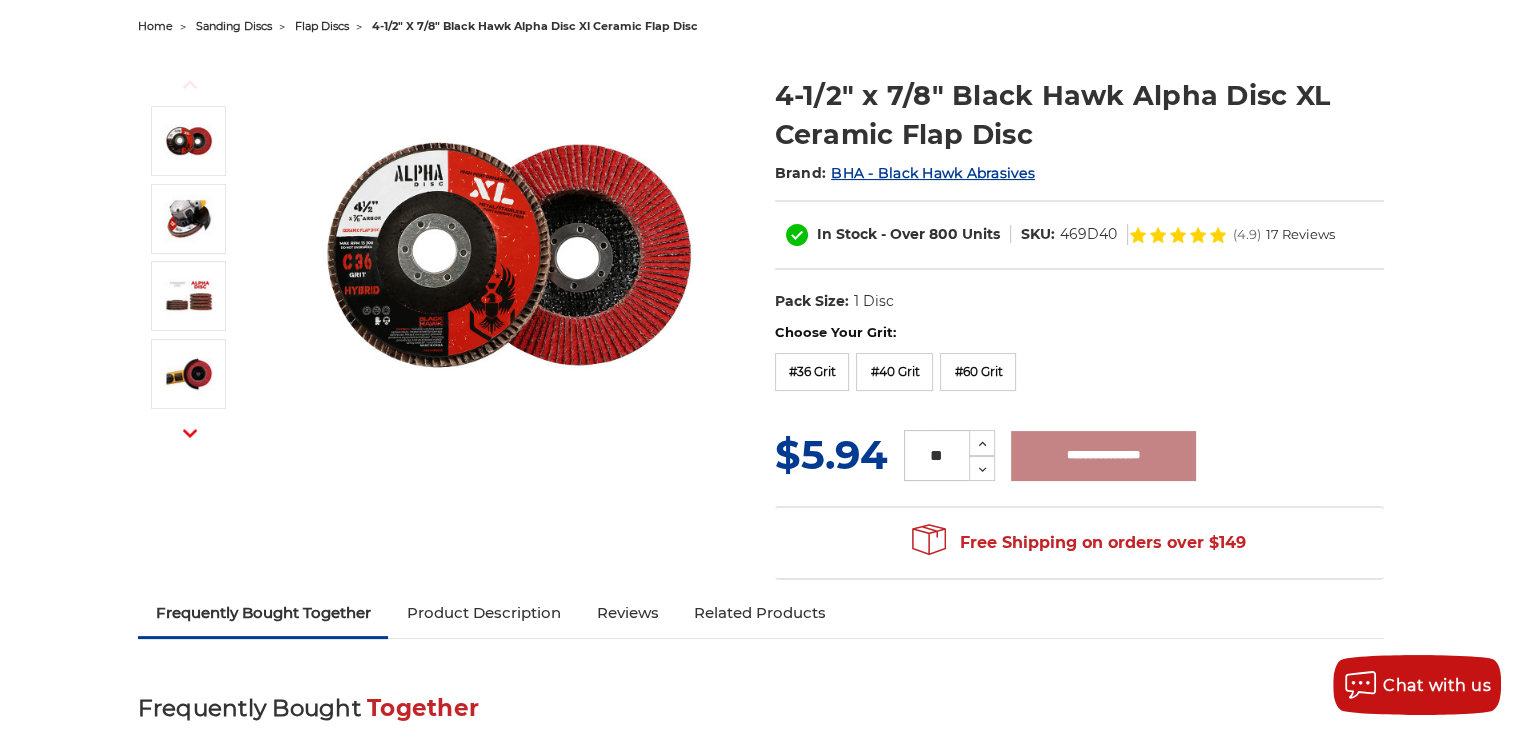 type on "**********" 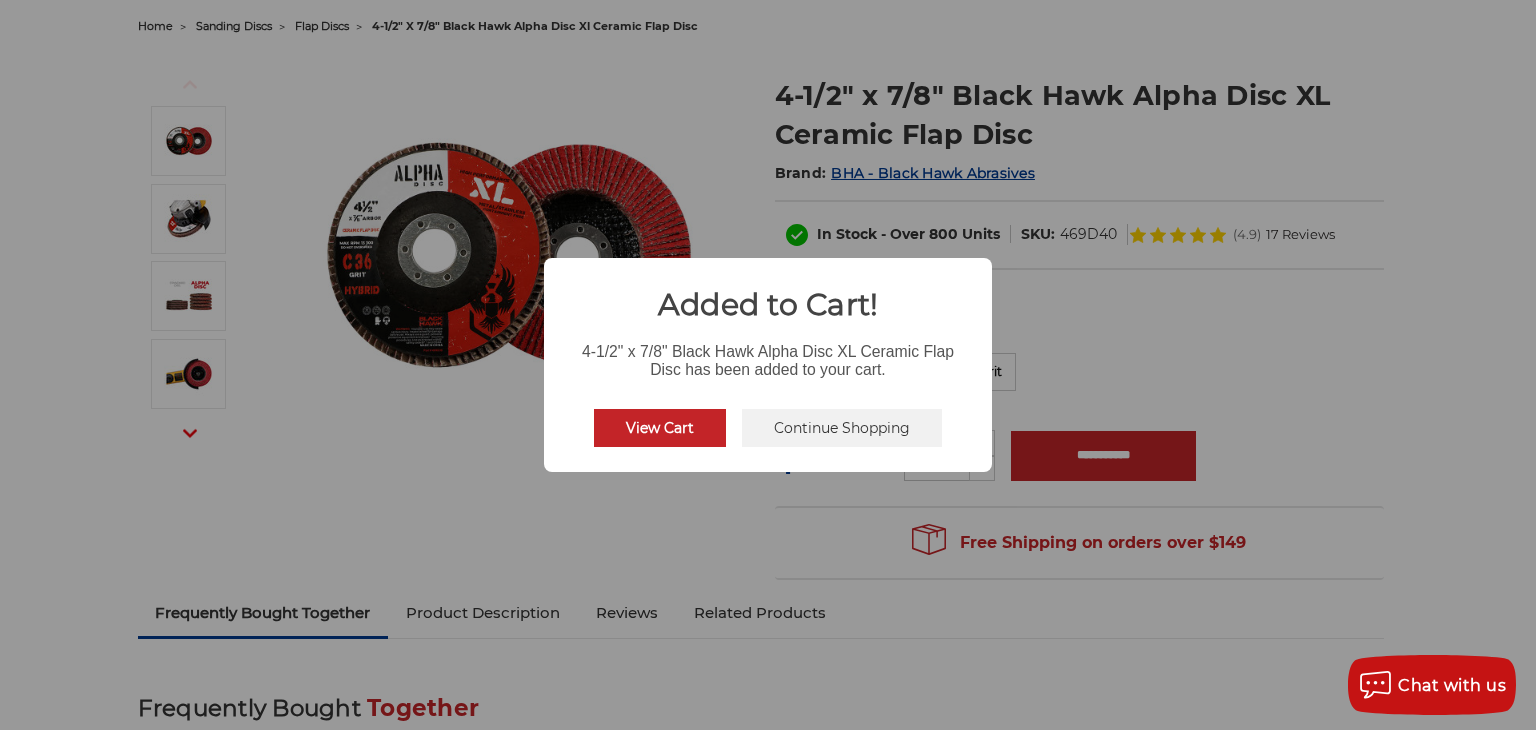 click on "View Cart" at bounding box center [660, 428] 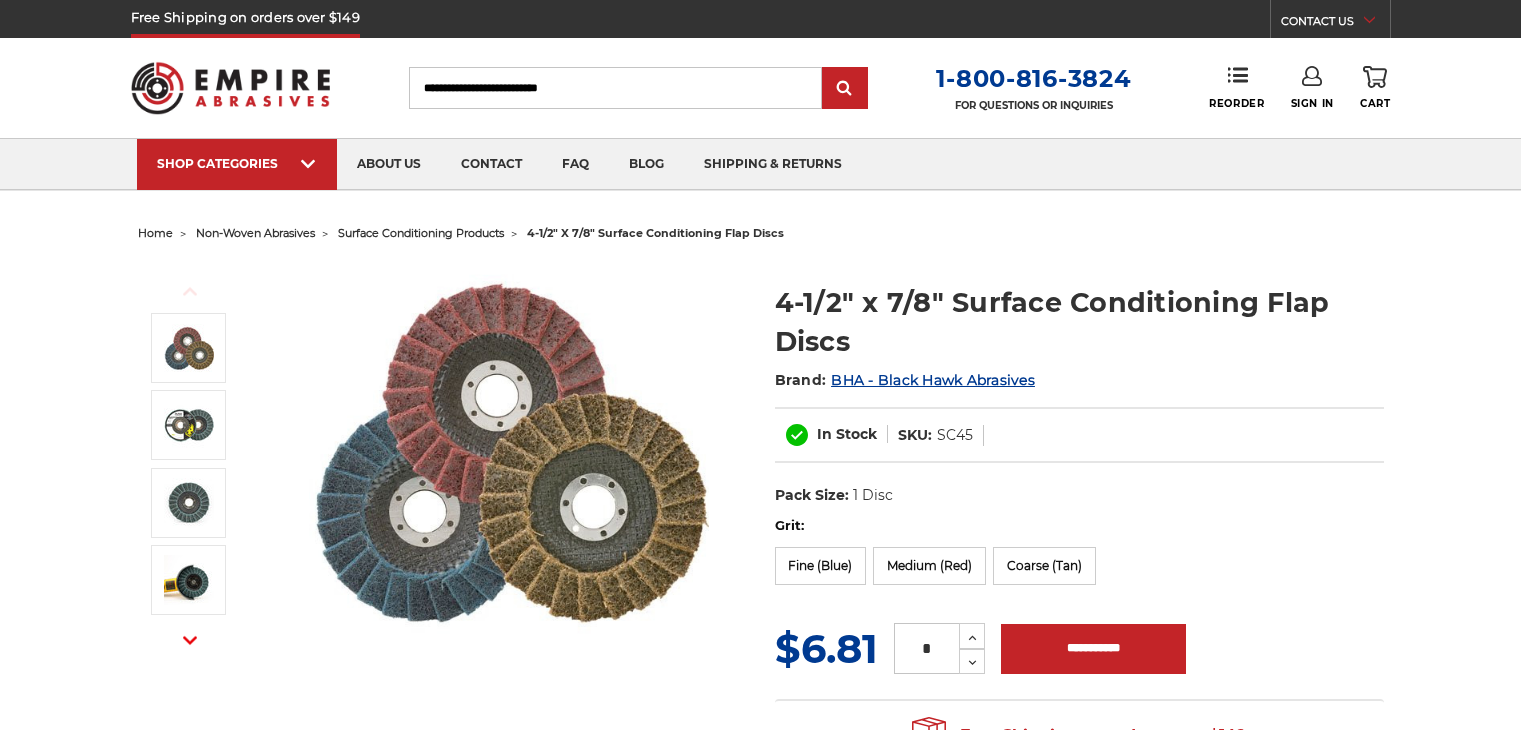 scroll, scrollTop: 0, scrollLeft: 0, axis: both 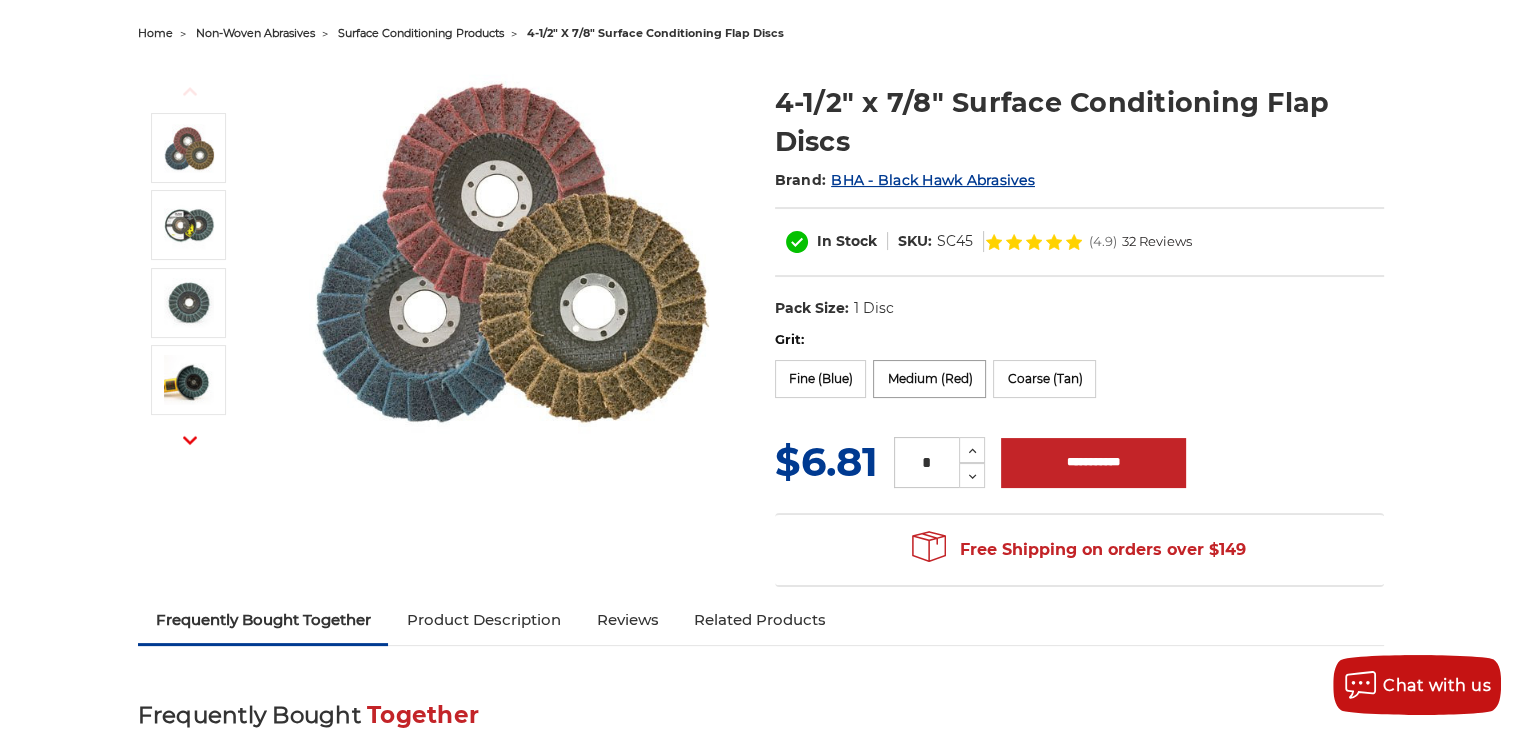 click on "Medium (Red)" at bounding box center [929, 379] 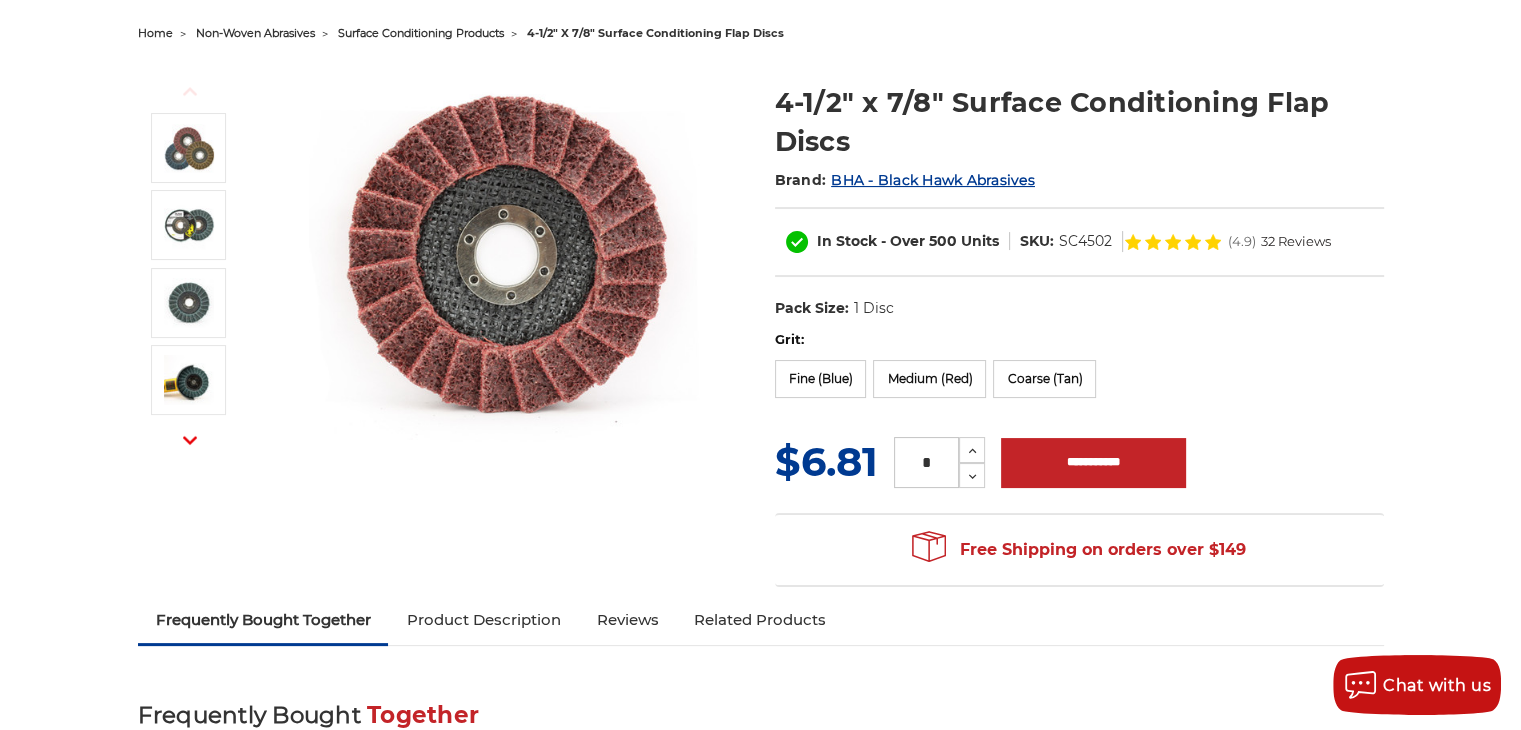 click on "*" at bounding box center [926, 462] 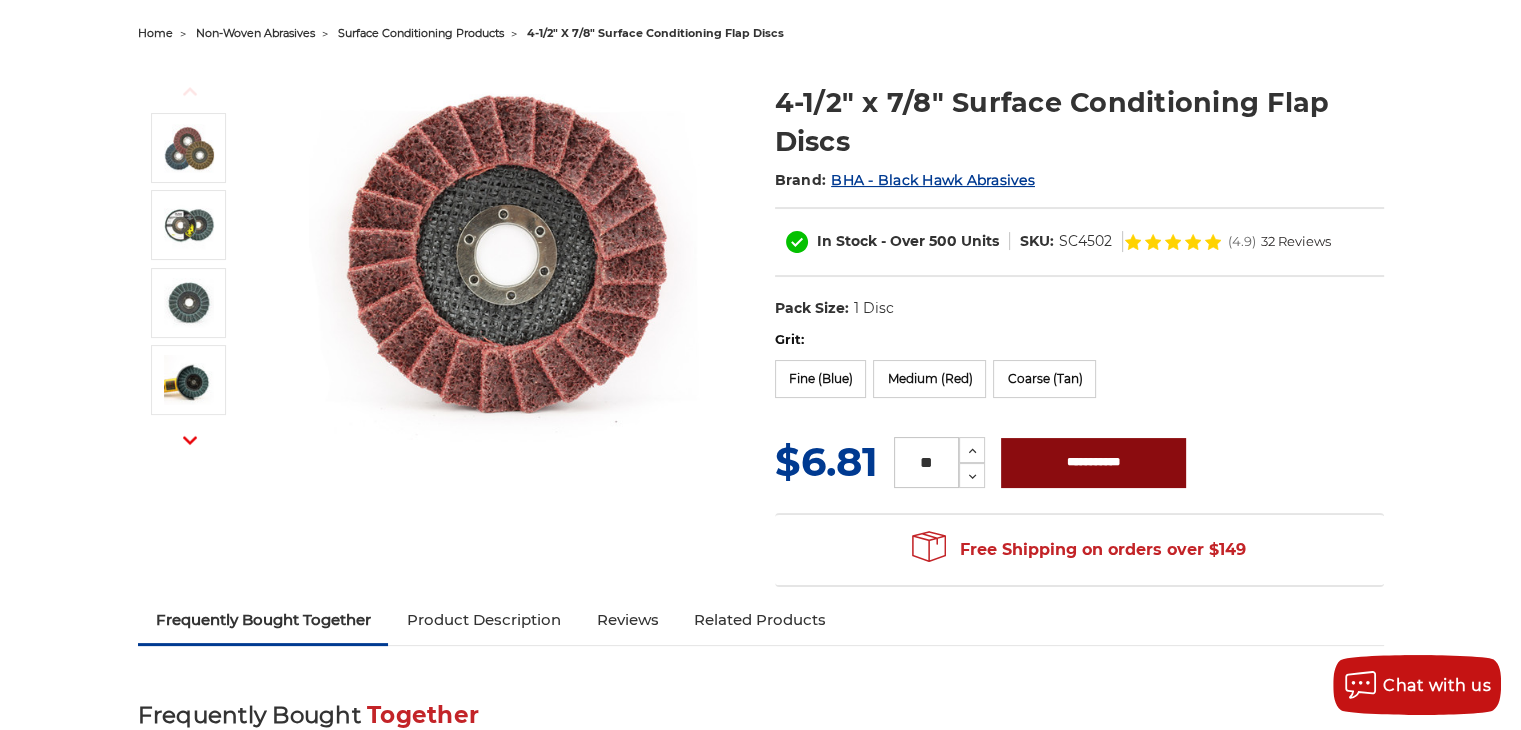 type on "**" 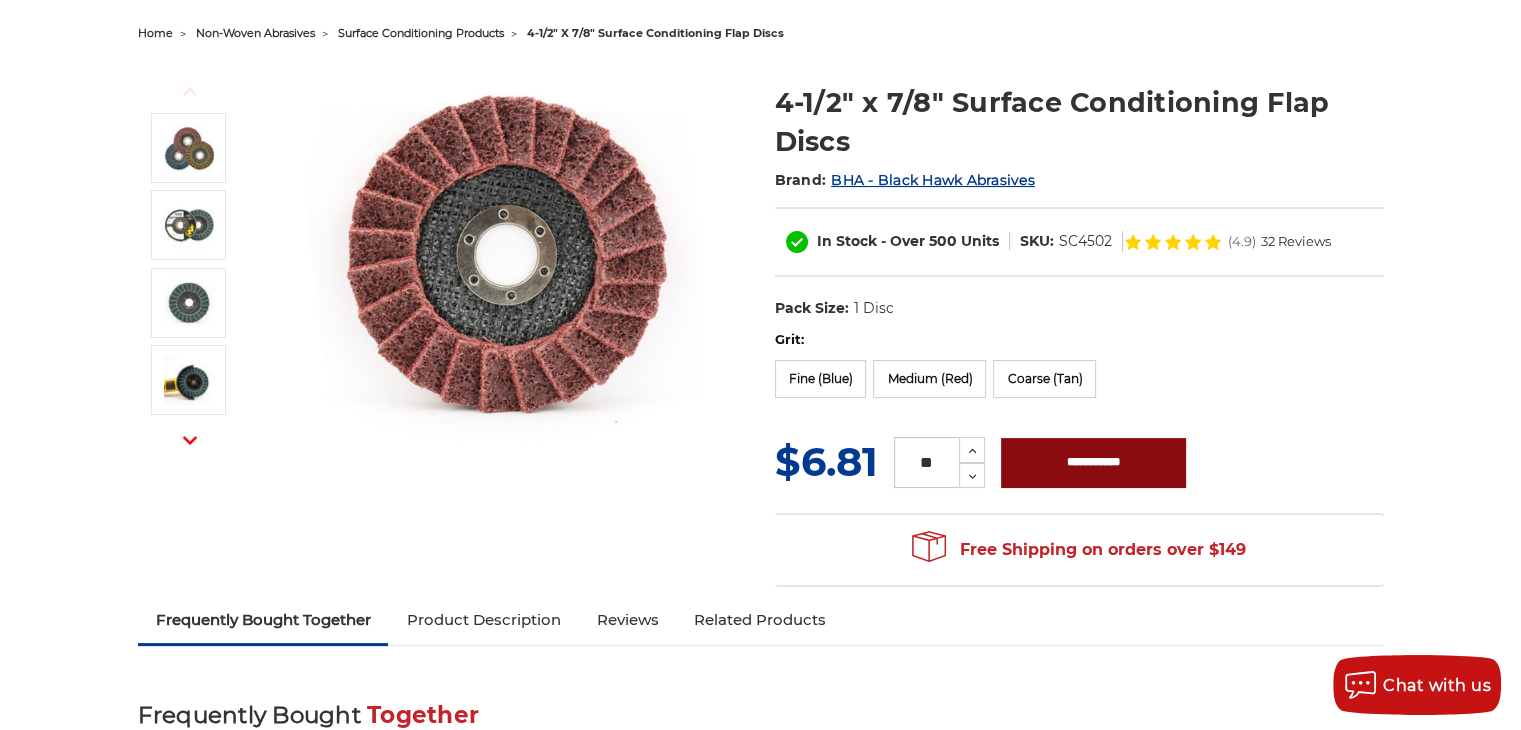click on "**********" at bounding box center [1093, 463] 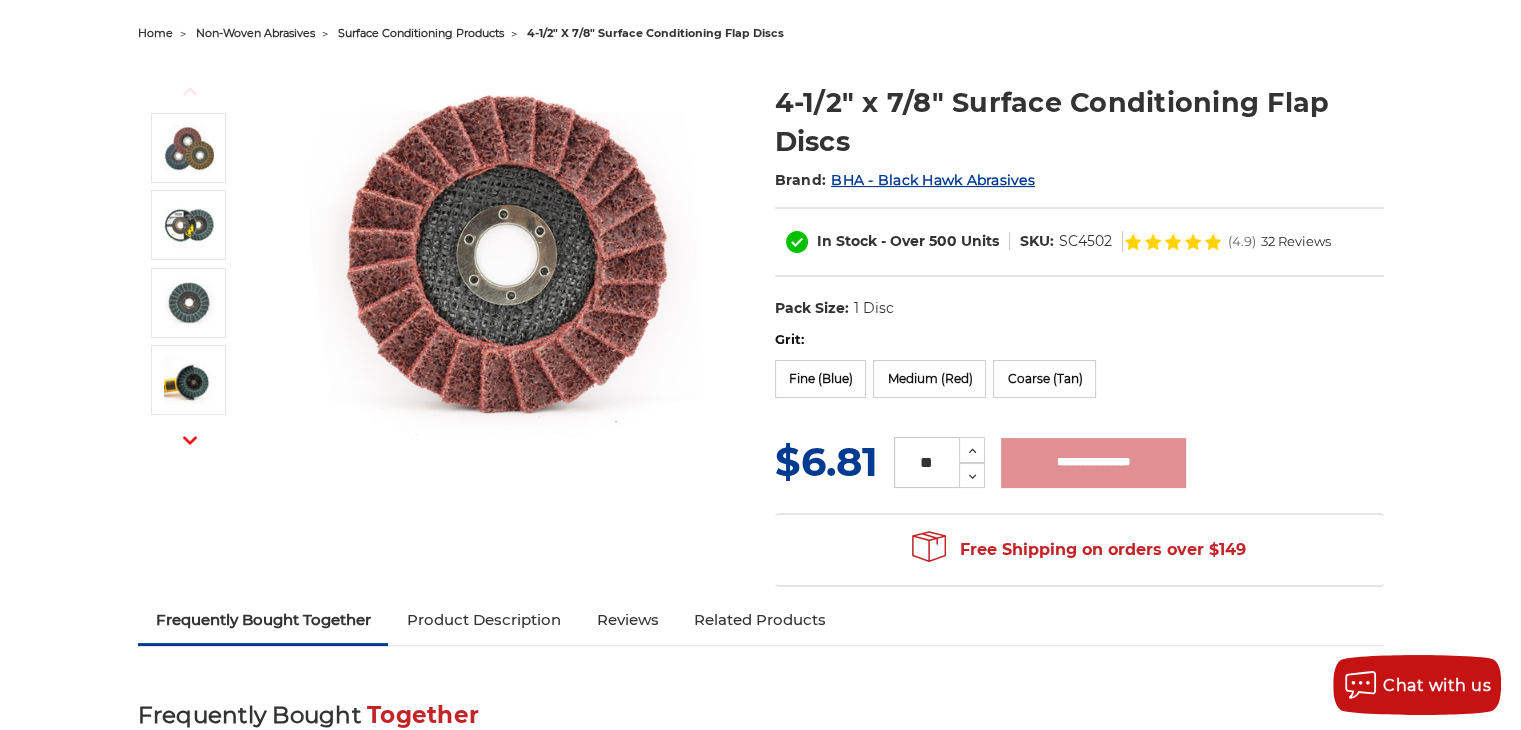 type on "**********" 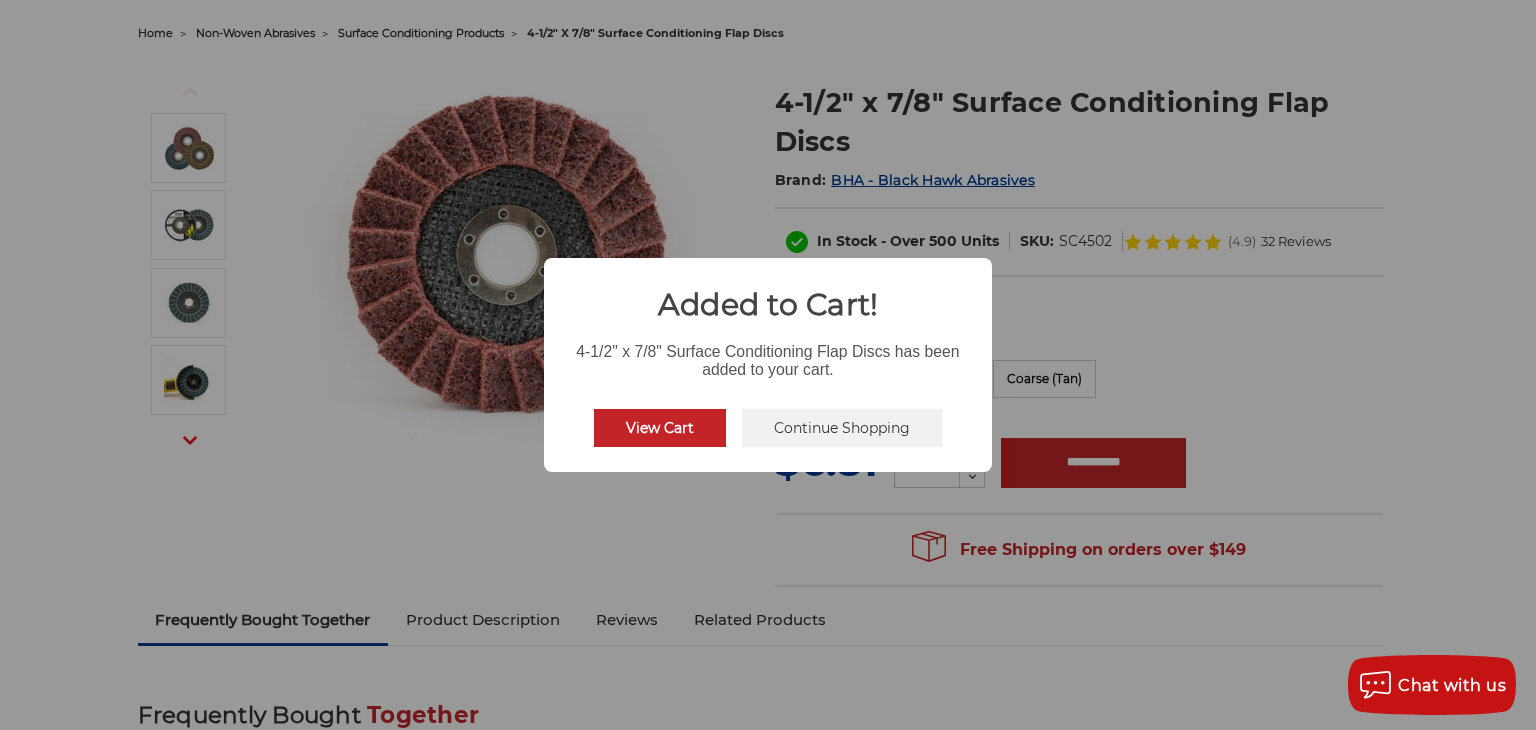 click on "× Added to Cart! 4-1/2" x 7/8" Surface Conditioning Flap Discs has been added to your cart. View Cart No Continue Shopping" 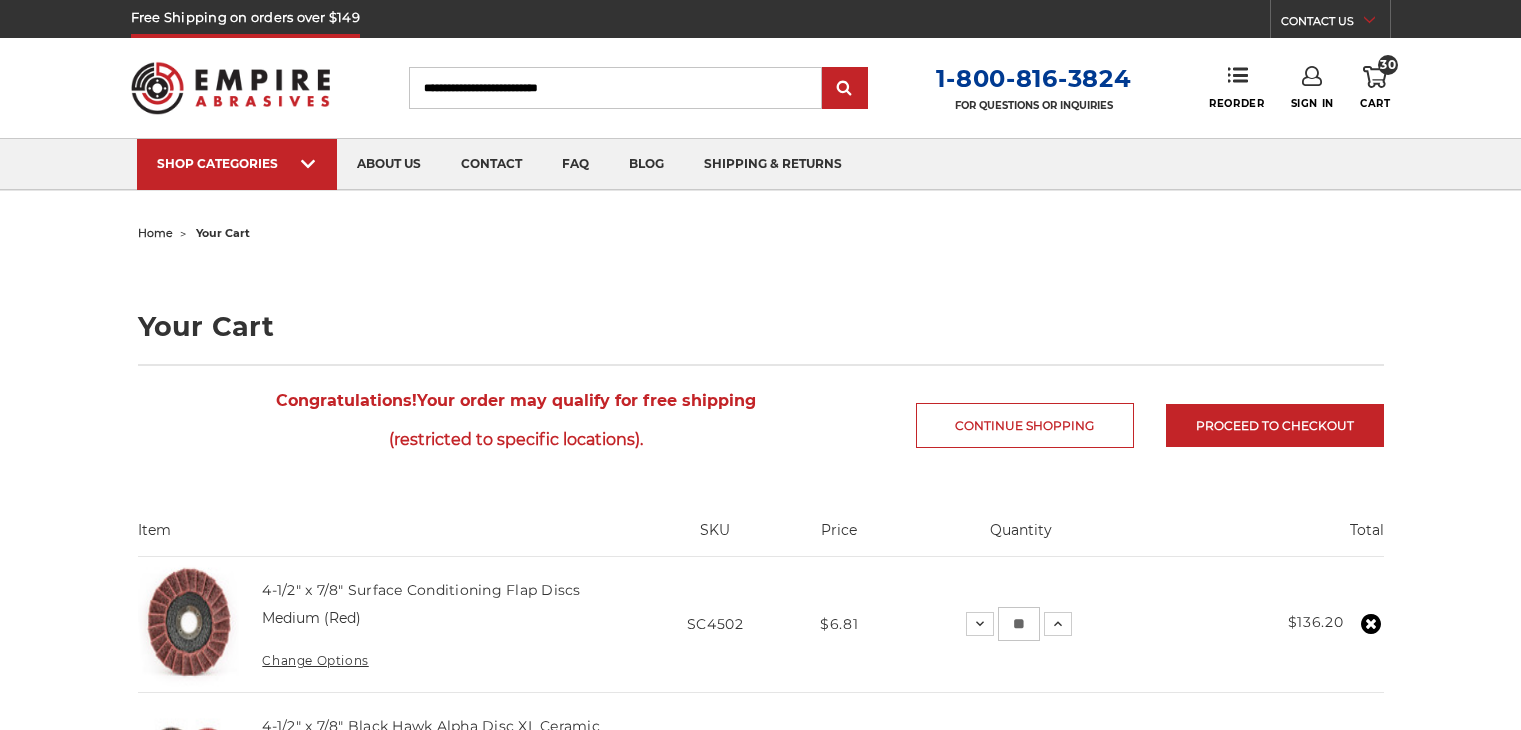 scroll, scrollTop: 0, scrollLeft: 0, axis: both 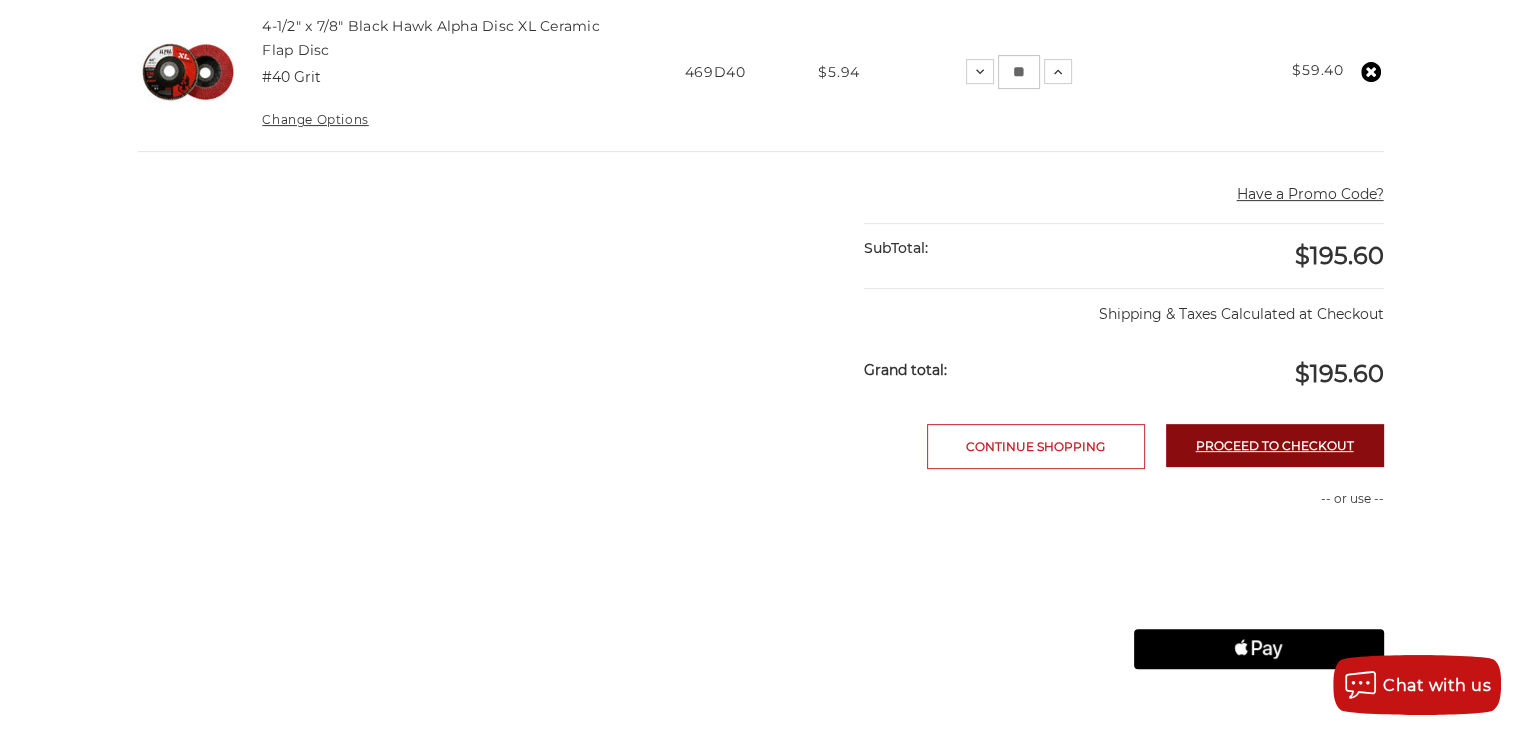 click on "Proceed to checkout" at bounding box center (1275, 445) 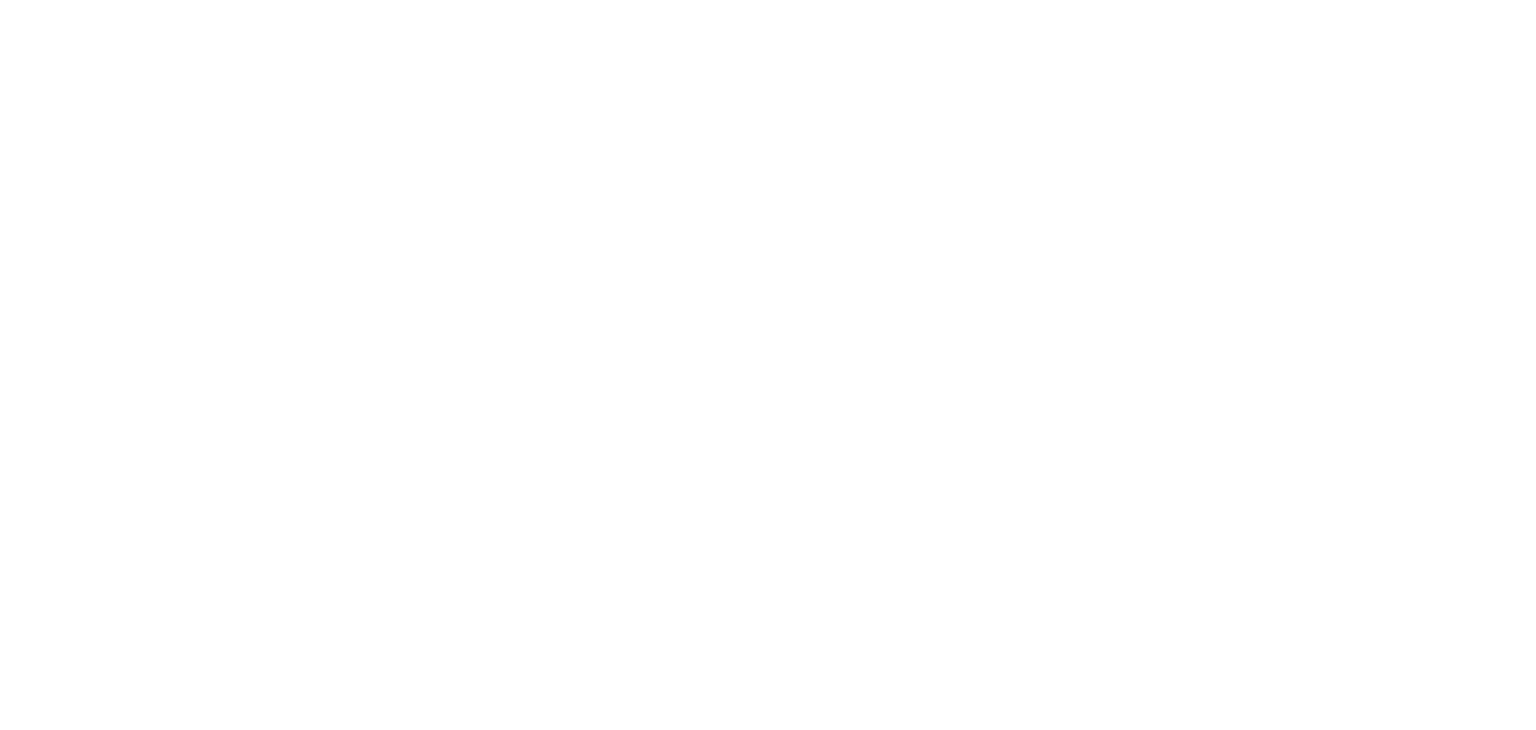 scroll, scrollTop: 0, scrollLeft: 0, axis: both 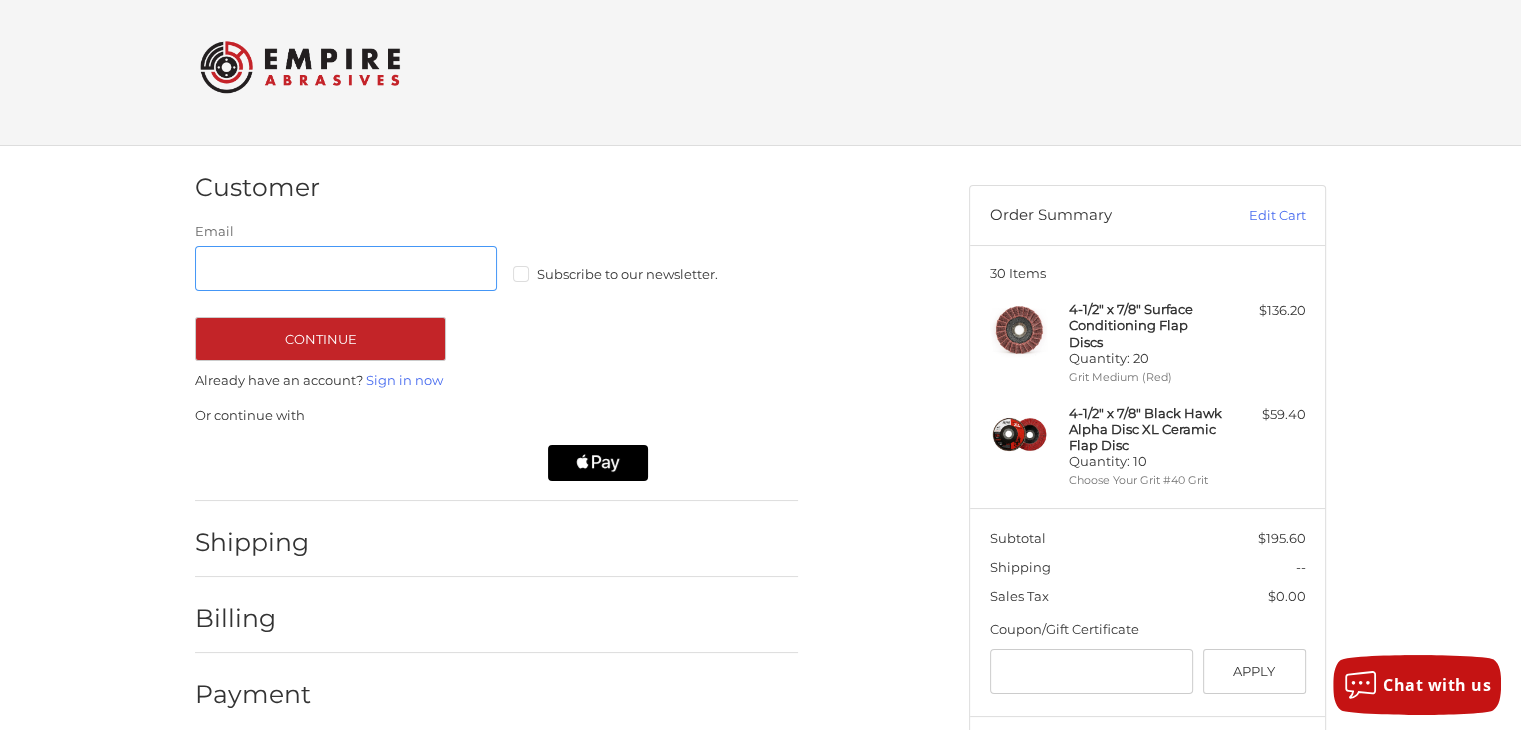 click on "Email" at bounding box center [346, 268] 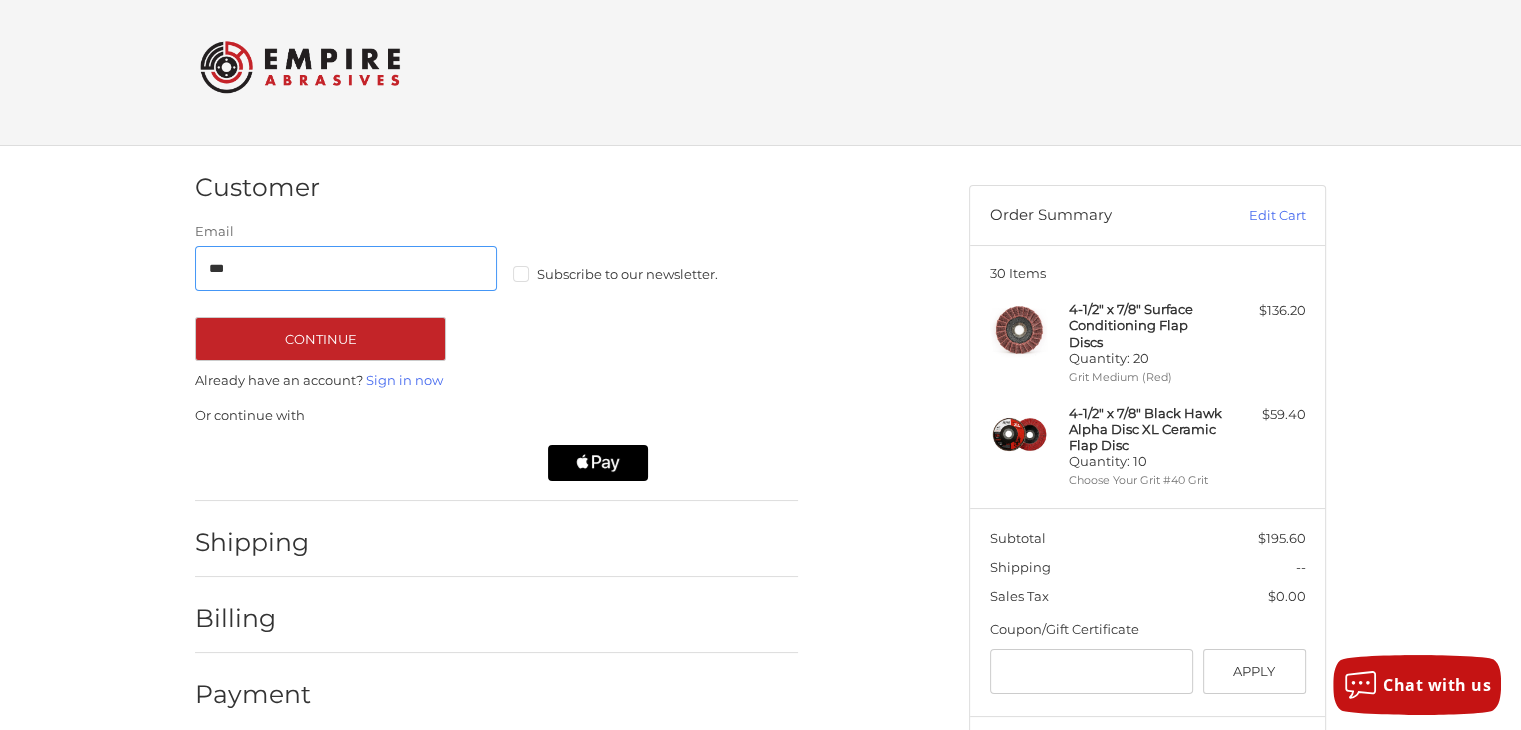 type on "**********" 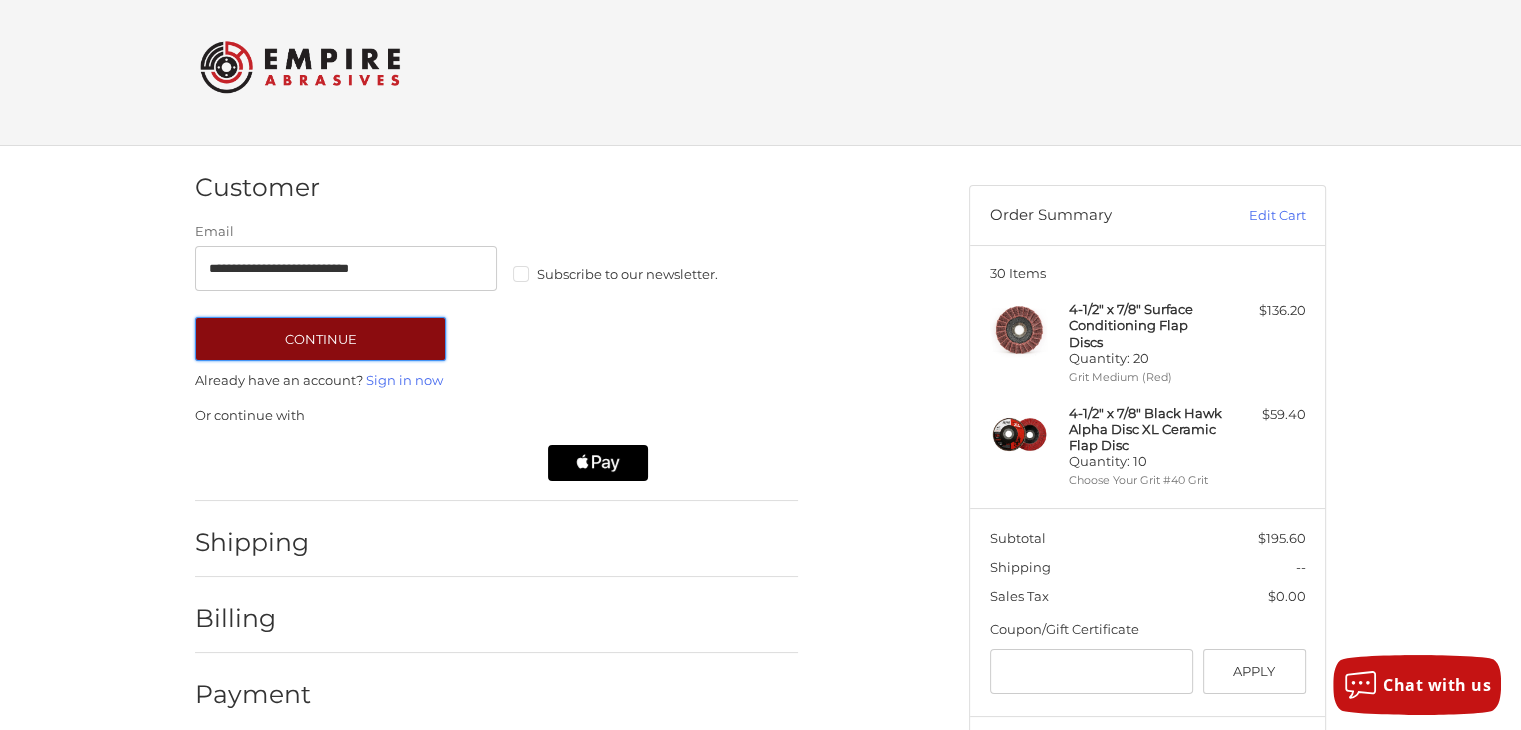 click on "Continue" at bounding box center (320, 339) 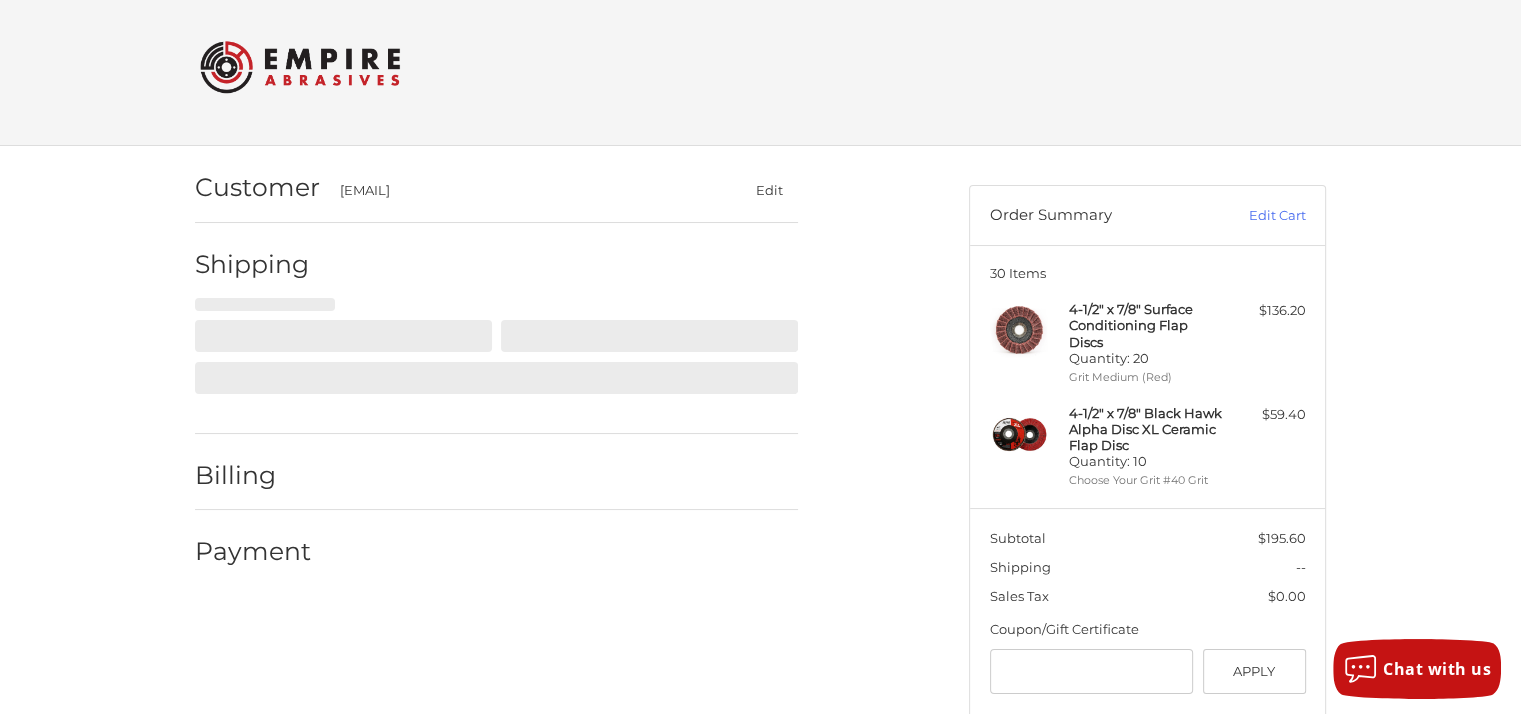 select on "**" 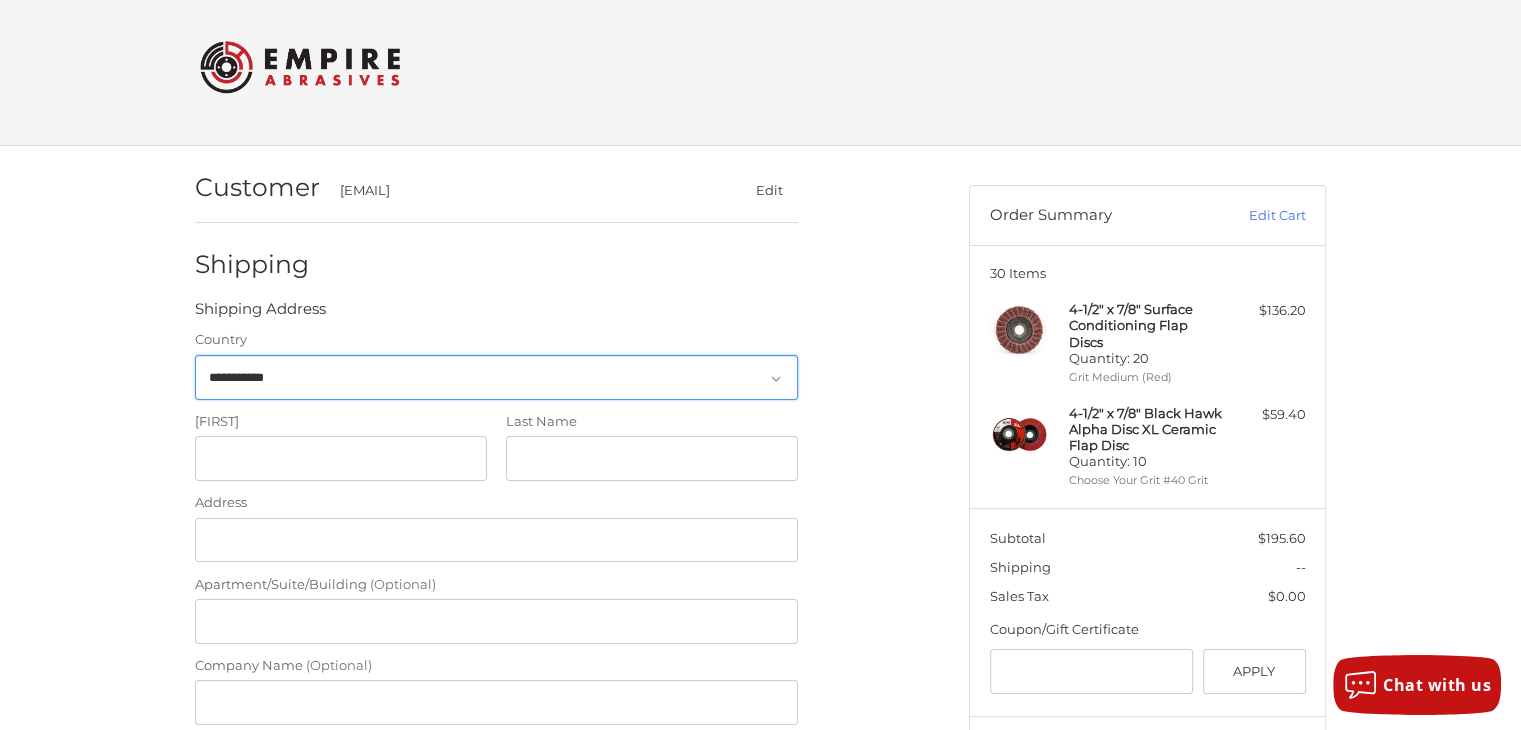 scroll, scrollTop: 87, scrollLeft: 0, axis: vertical 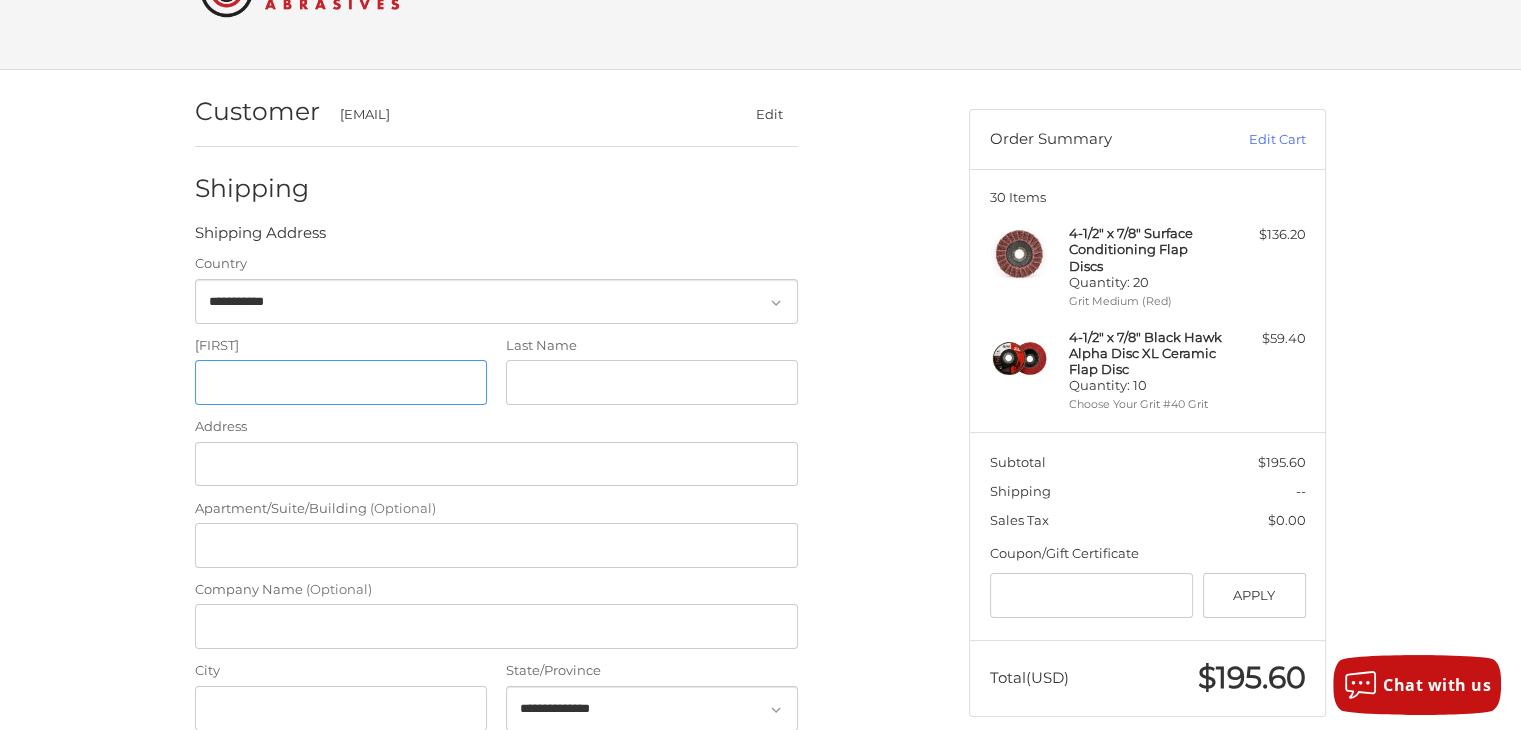 click on "First Name" at bounding box center [341, 382] 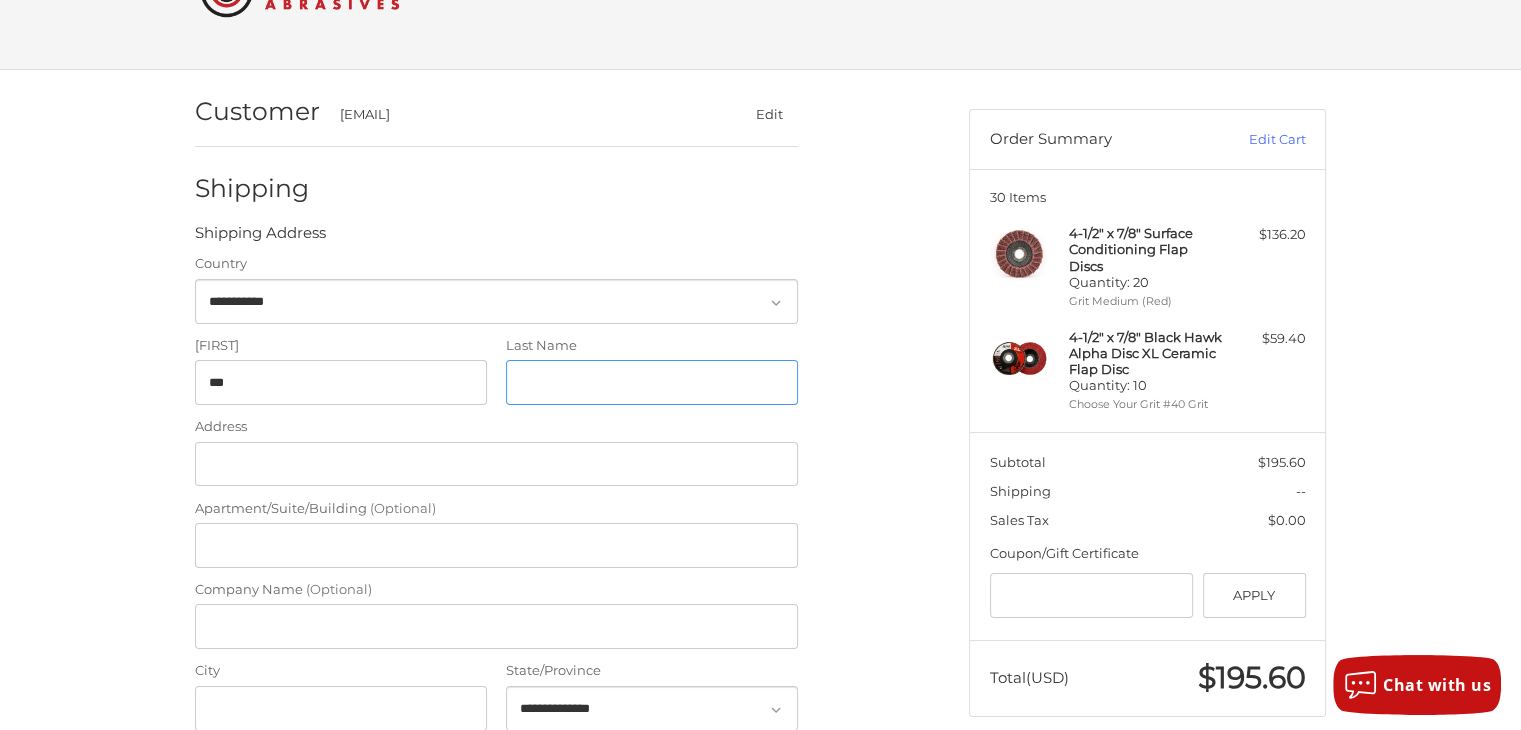 type on "*******" 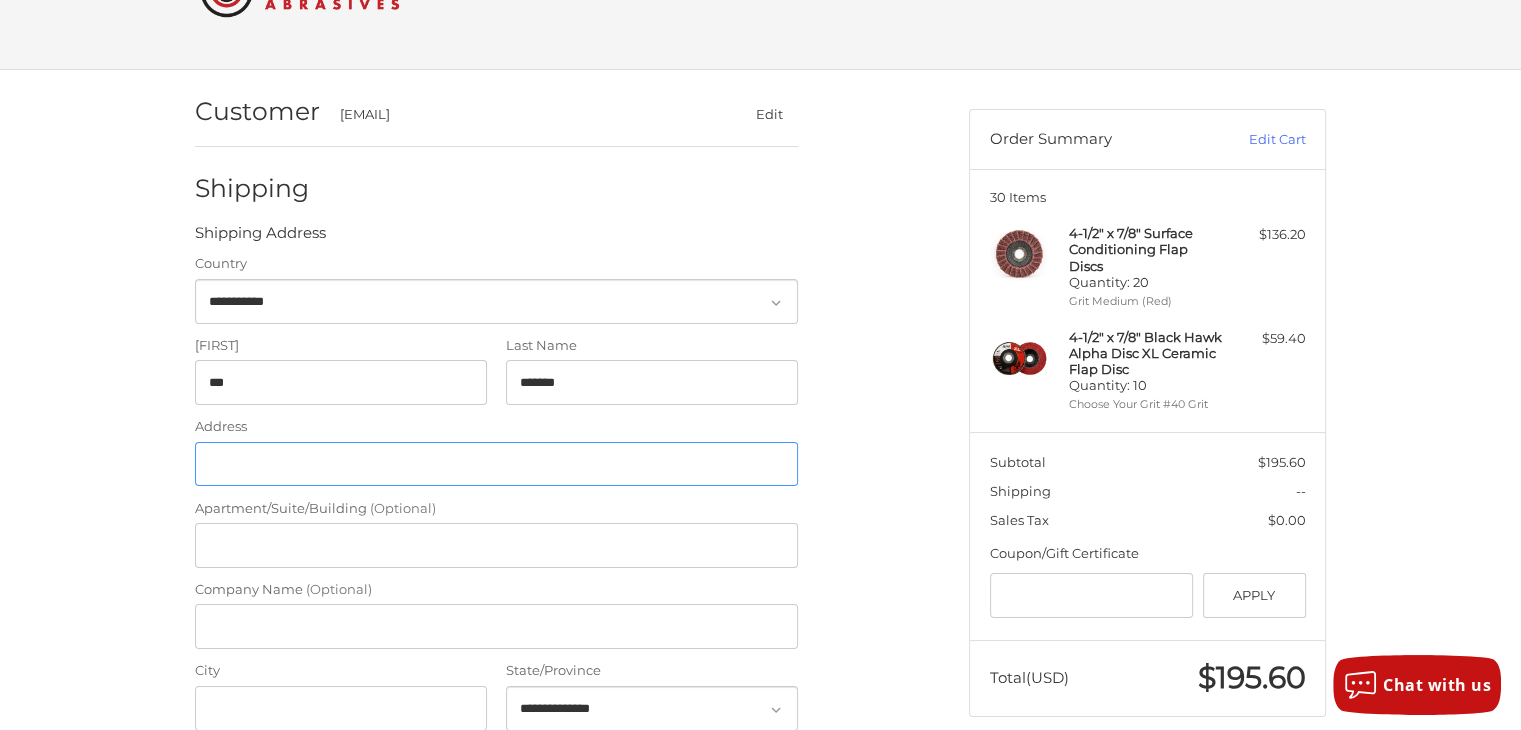 type on "**********" 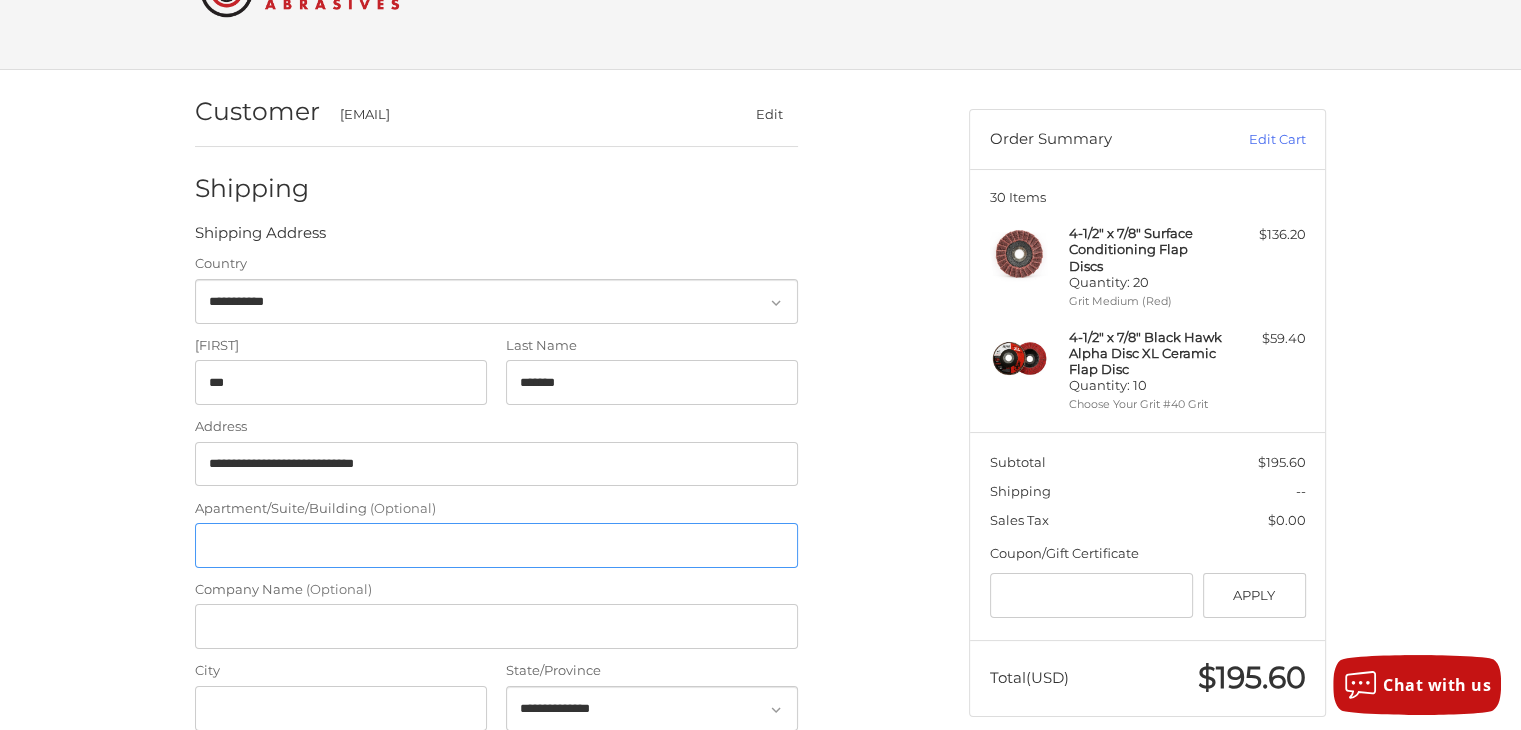 type on "****" 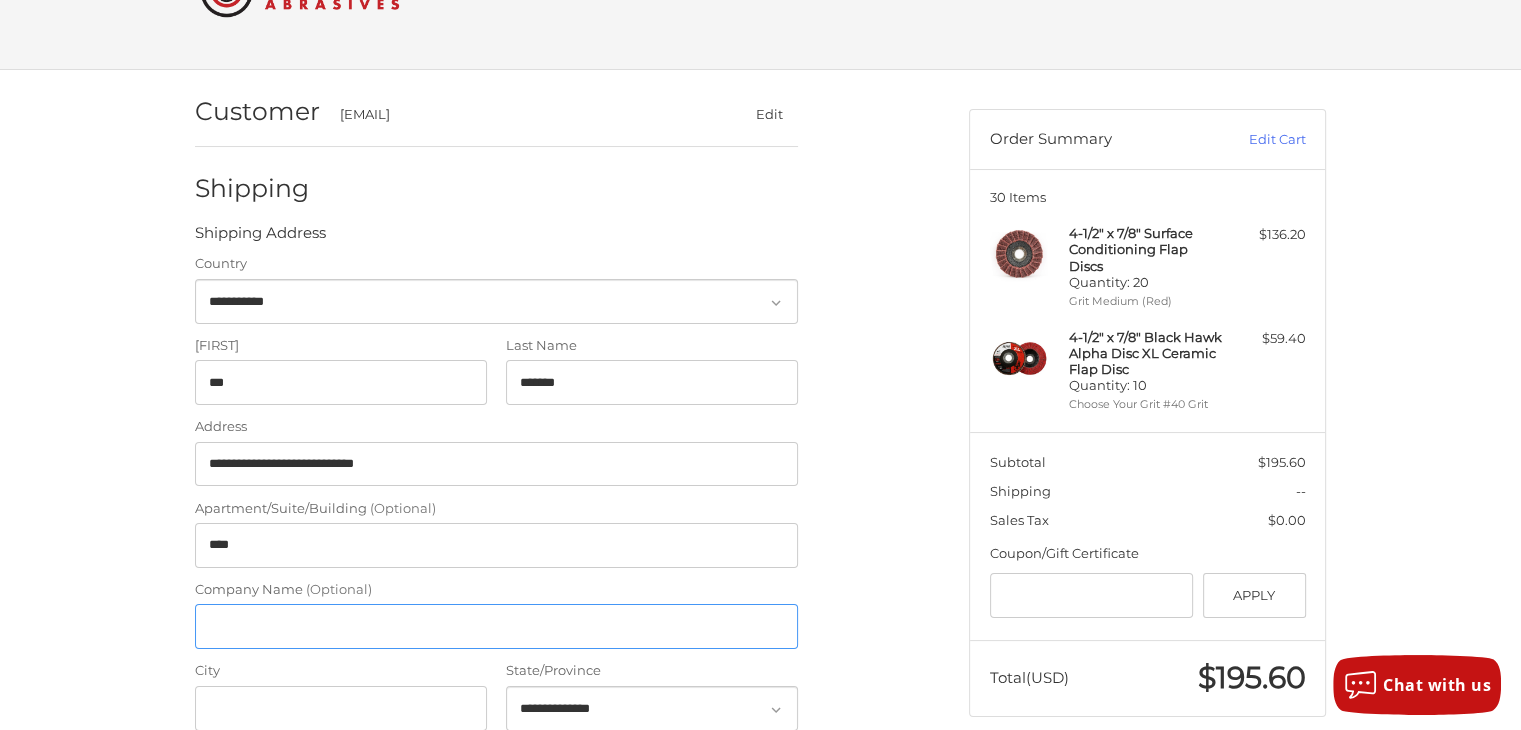 type on "**********" 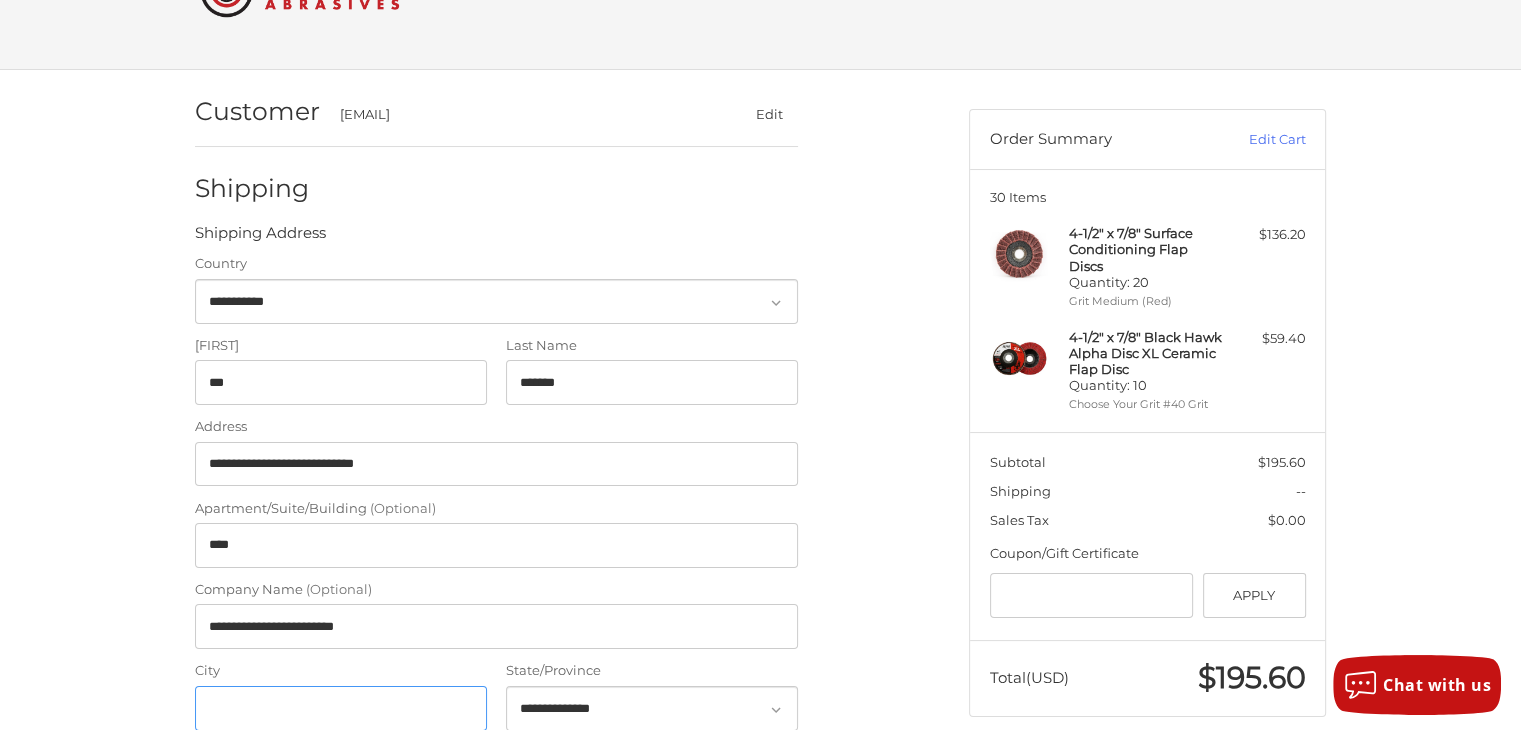 type on "**********" 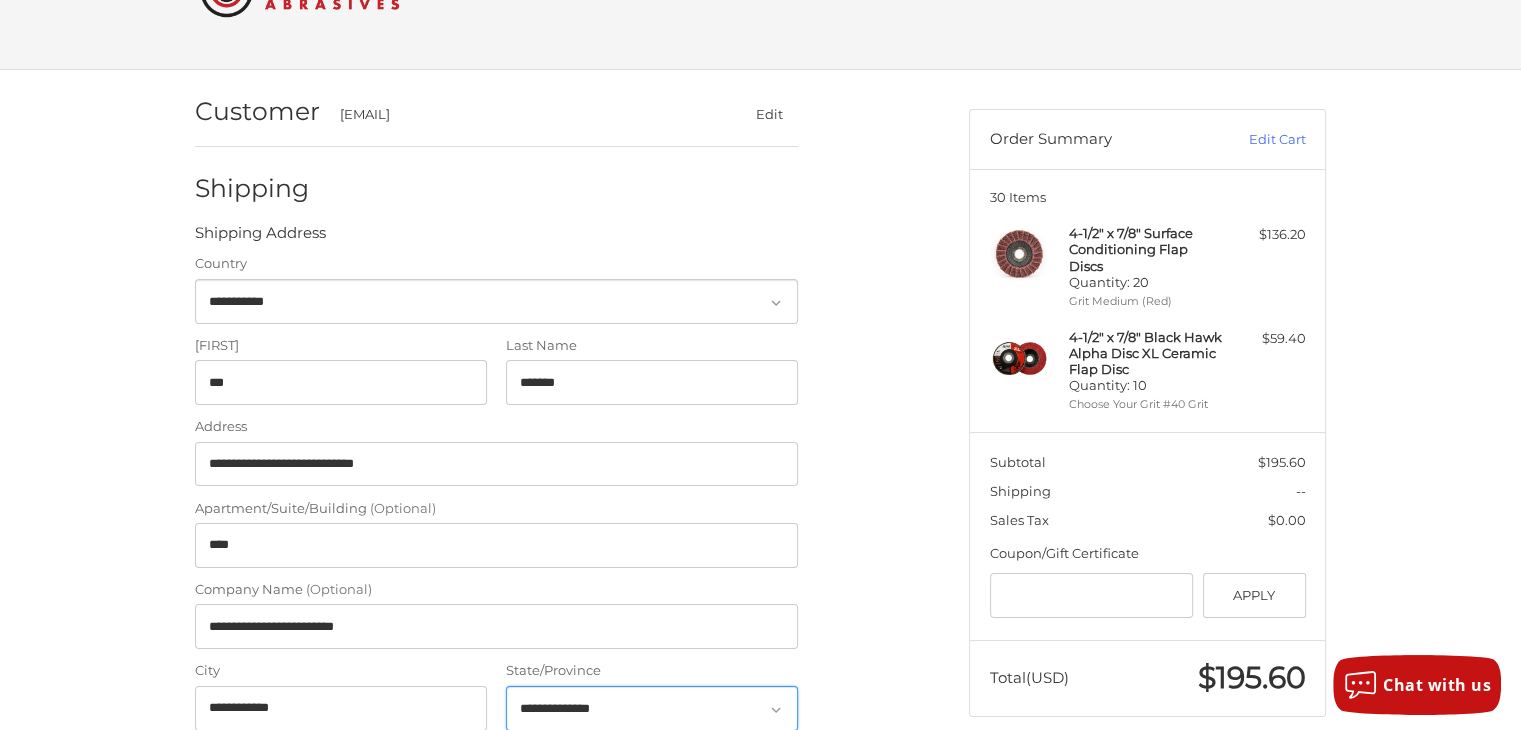 select on "**" 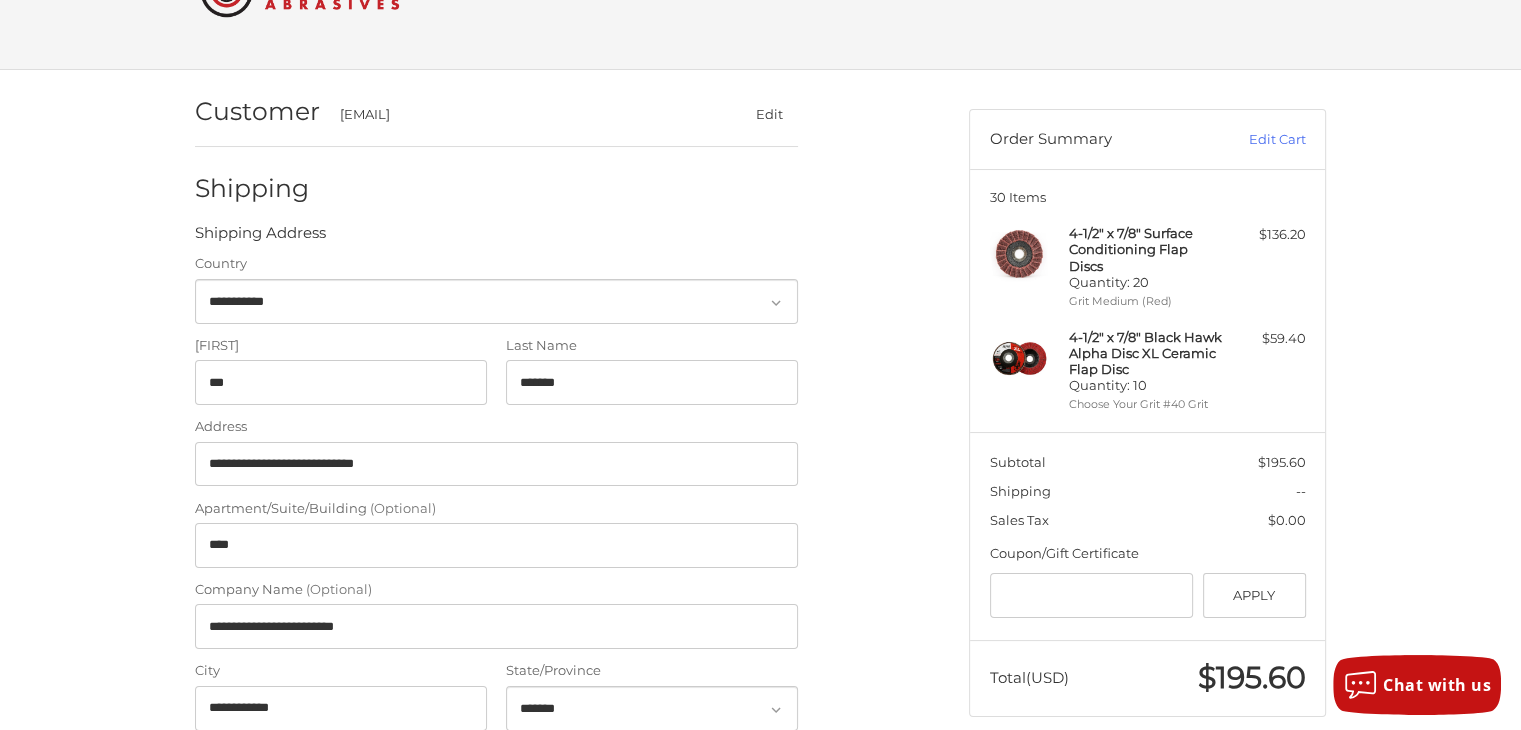 type on "*****" 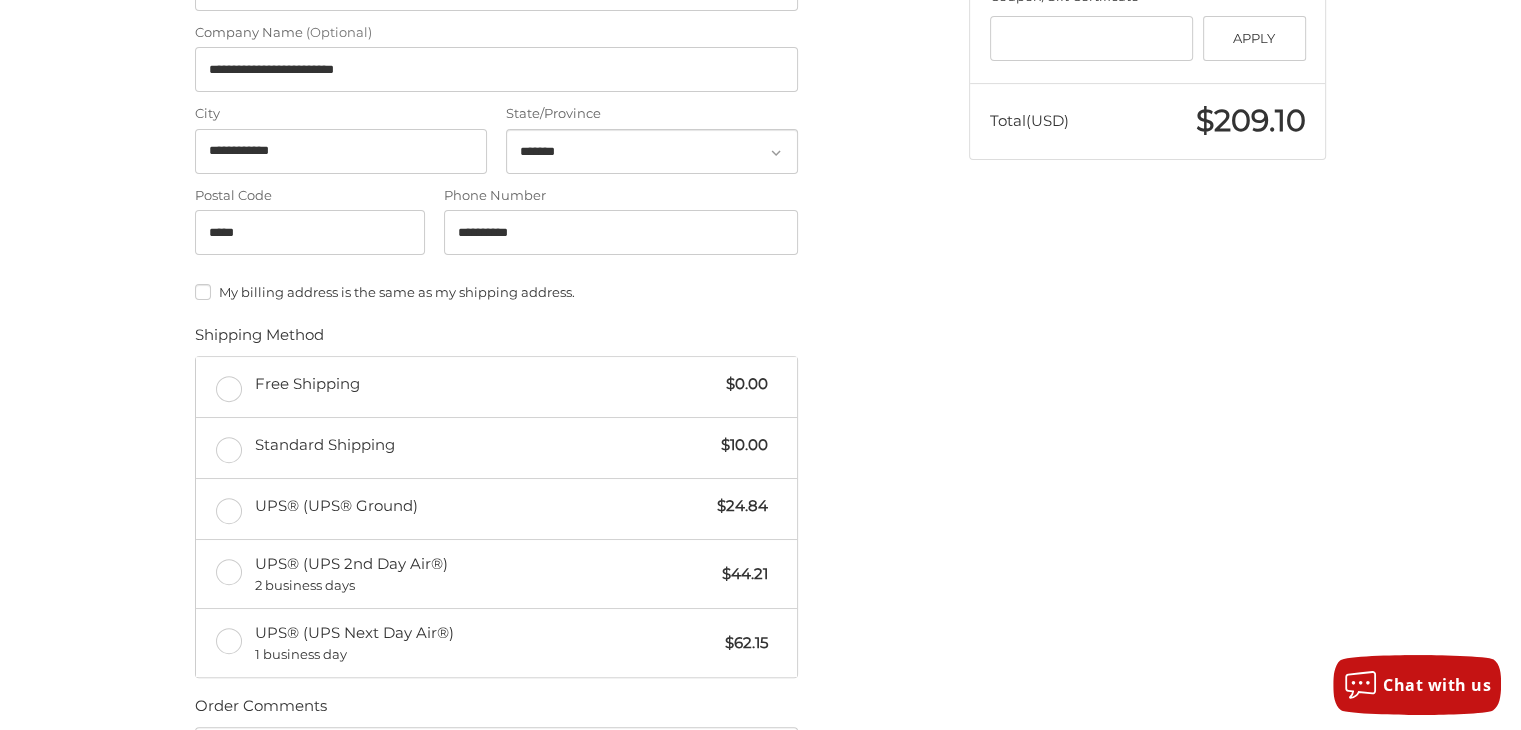 scroll, scrollTop: 687, scrollLeft: 0, axis: vertical 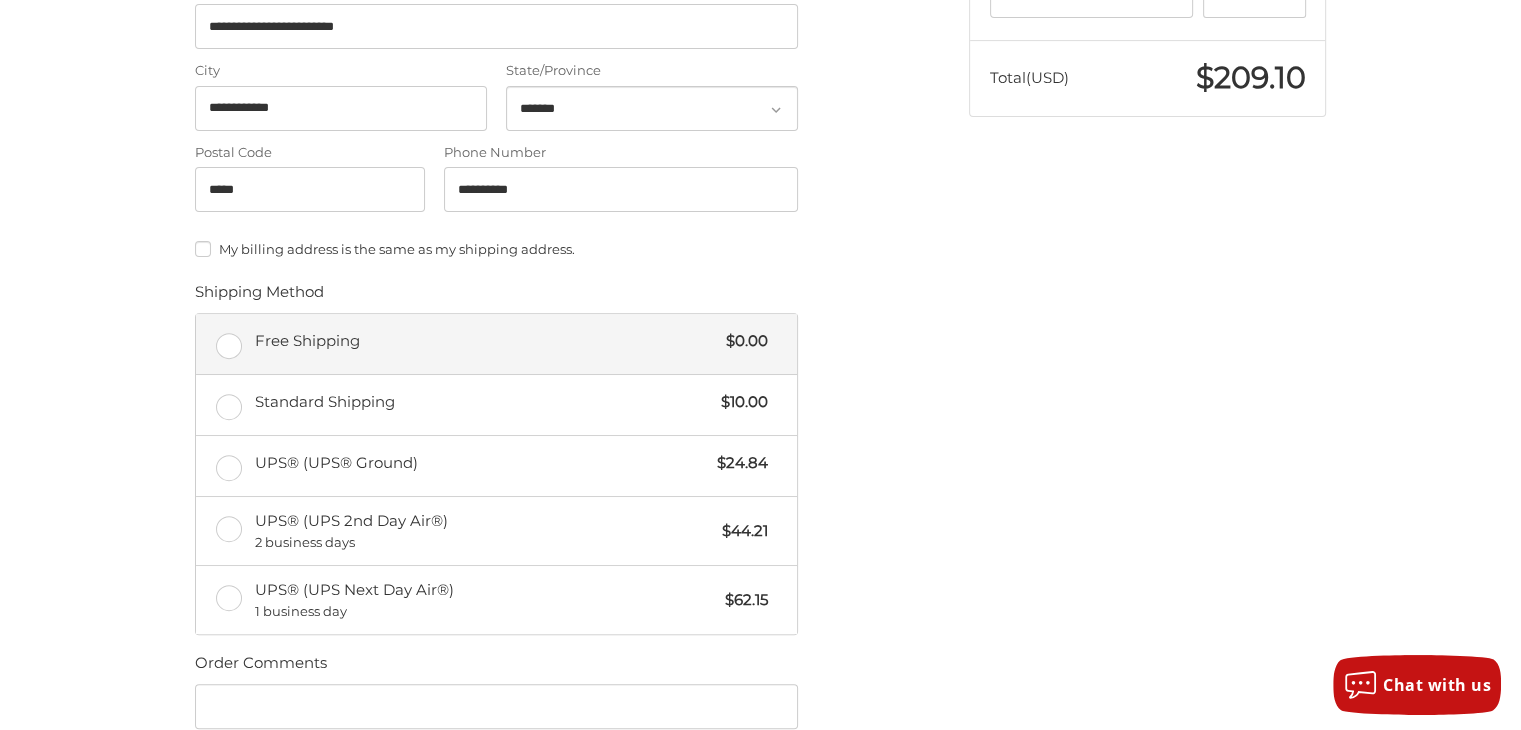 click on "Free Shipping $0.00" at bounding box center [496, 344] 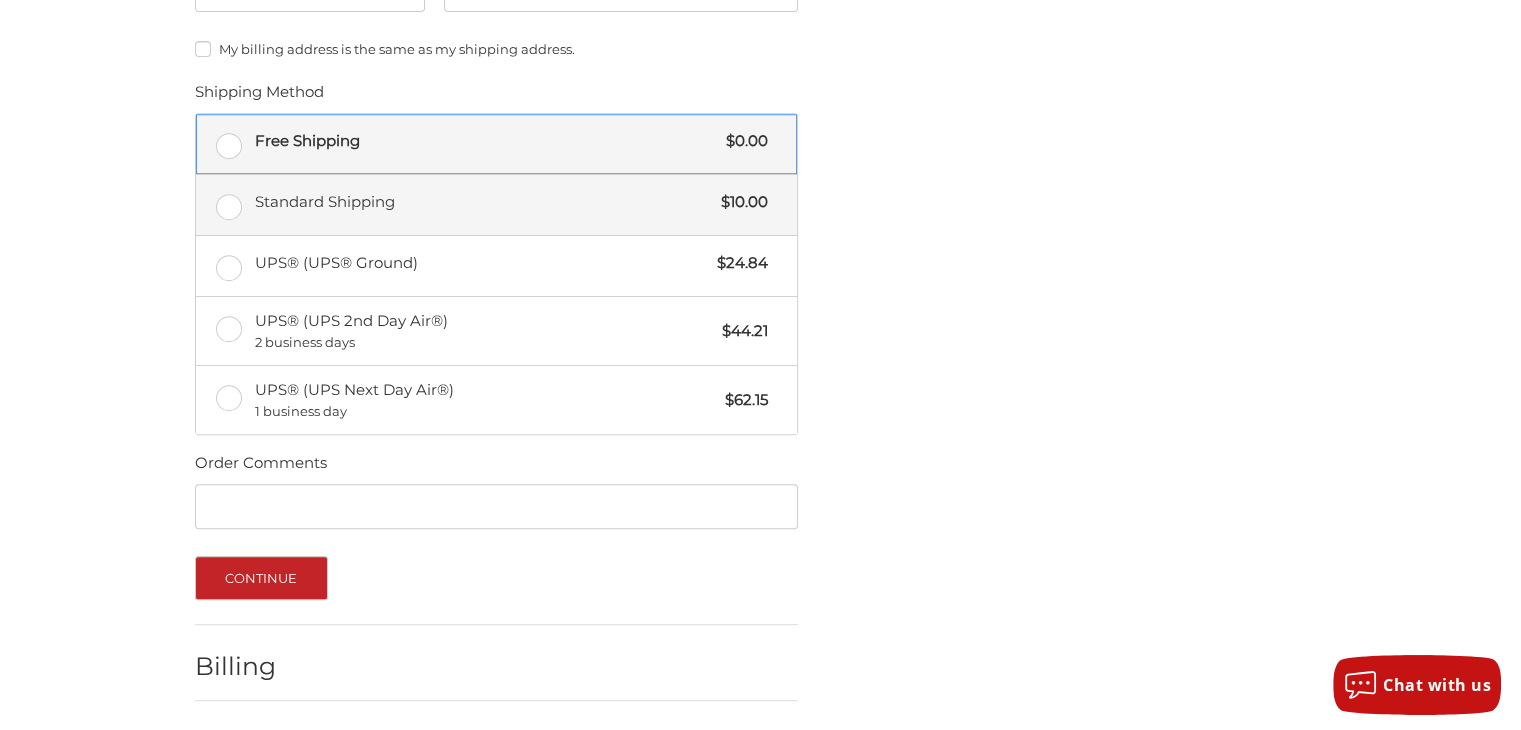 scroll, scrollTop: 952, scrollLeft: 0, axis: vertical 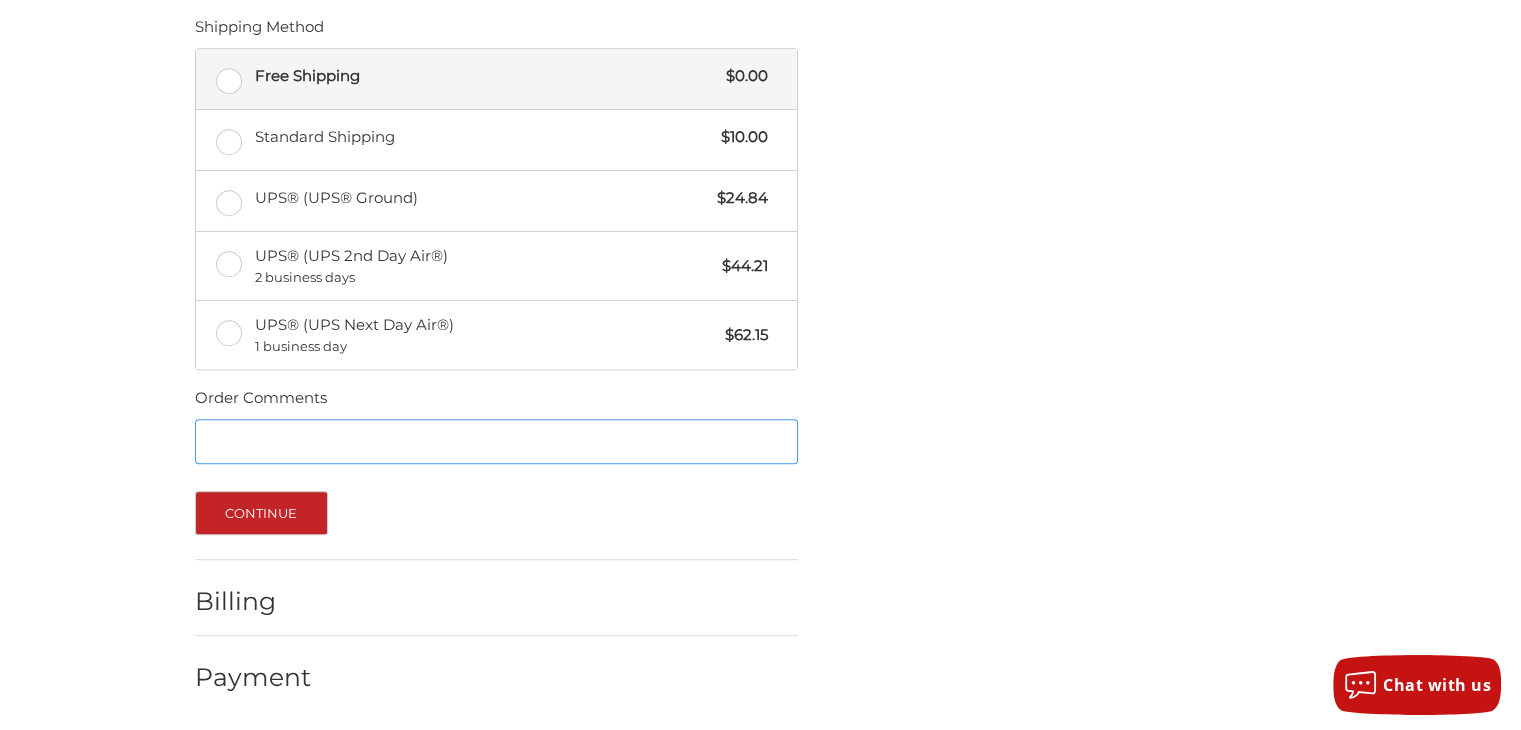 click on "Order Comments" at bounding box center (496, 441) 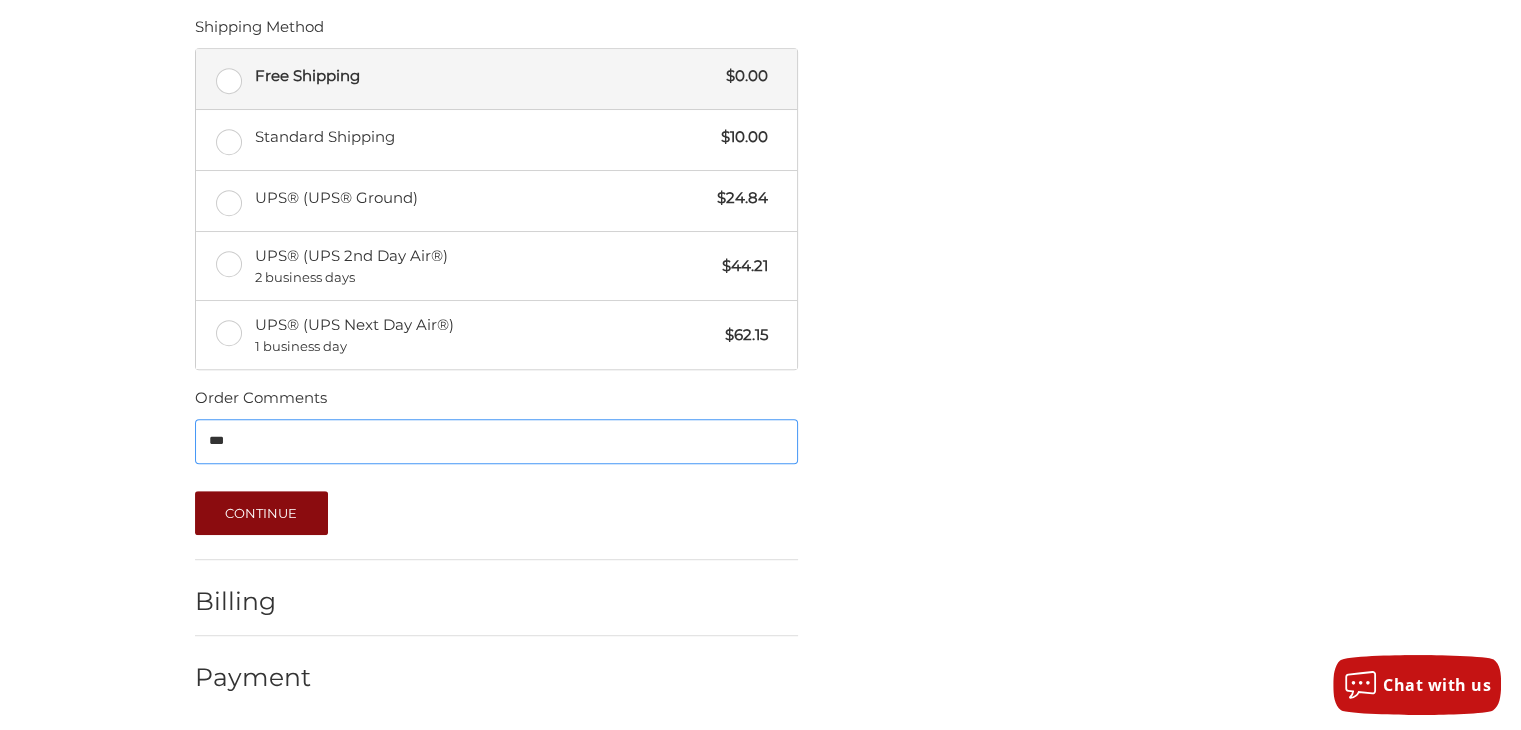 type on "***" 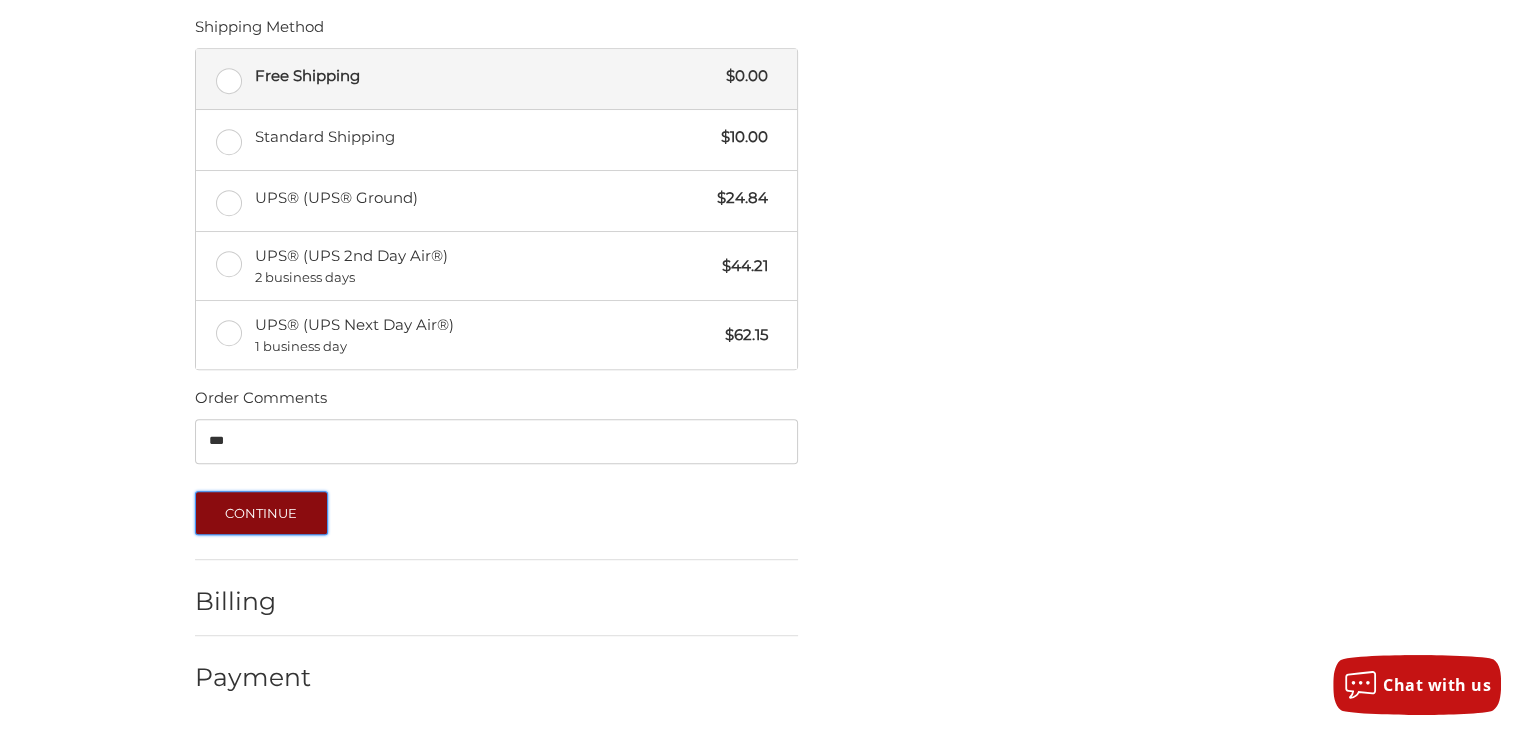 click on "Continue" at bounding box center (261, 513) 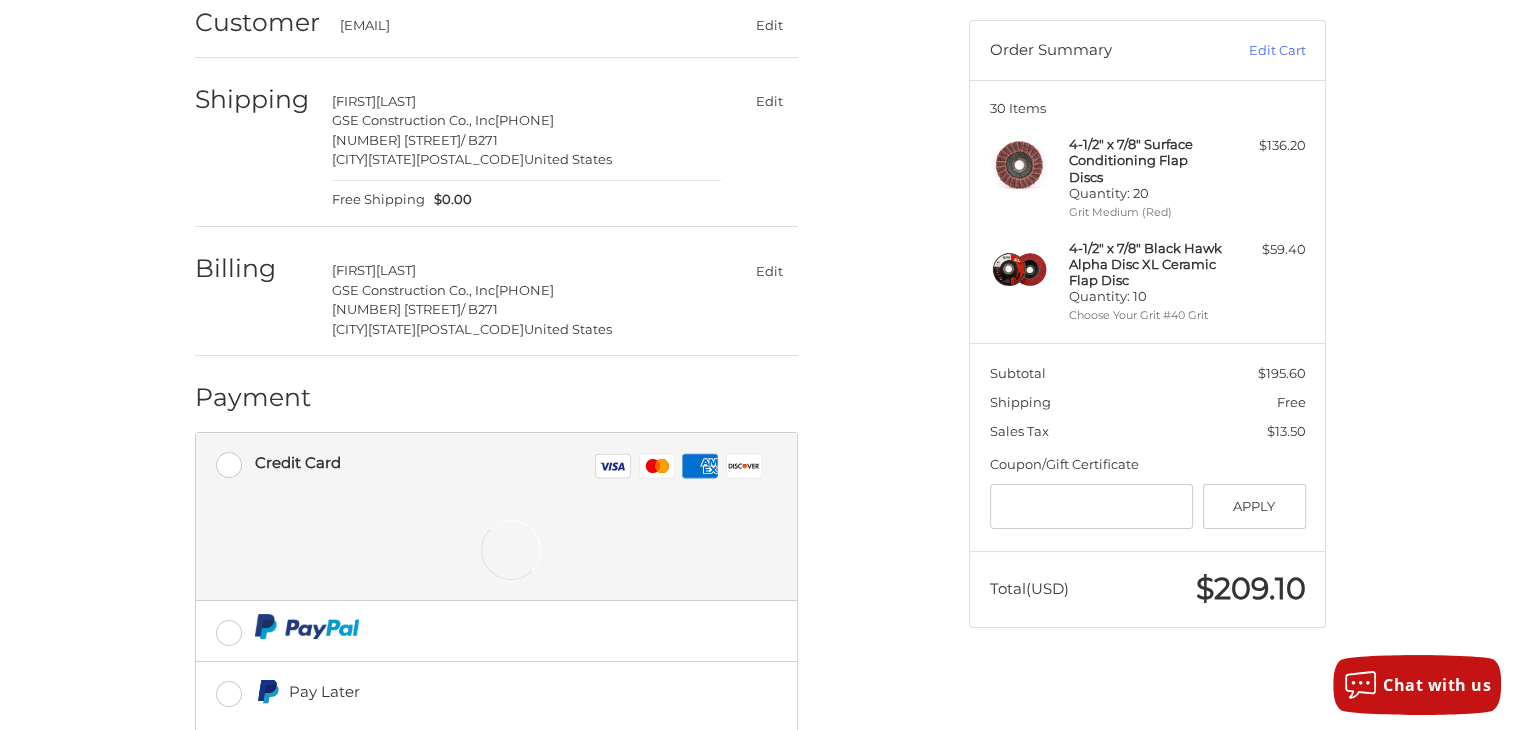 scroll, scrollTop: 212, scrollLeft: 0, axis: vertical 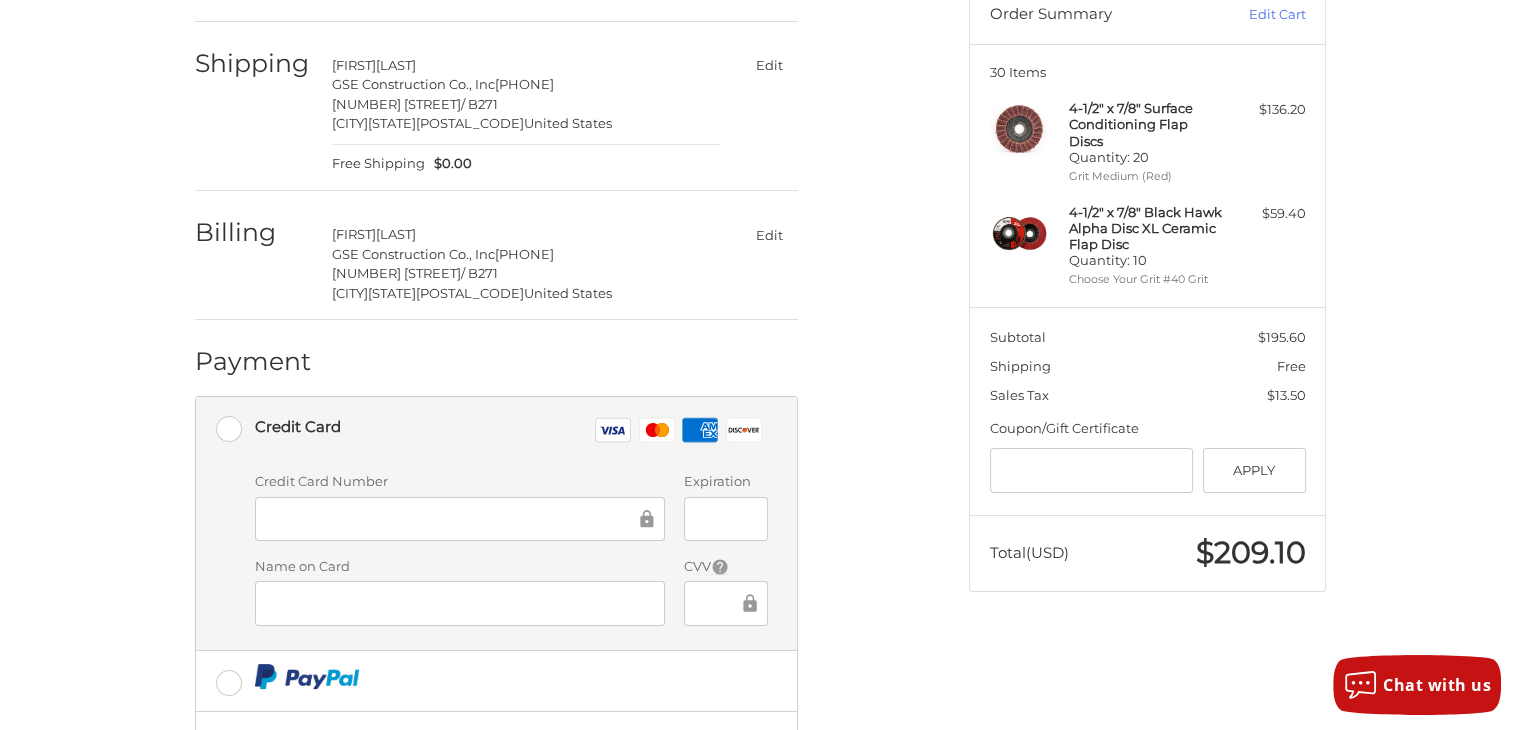 click at bounding box center [460, 519] 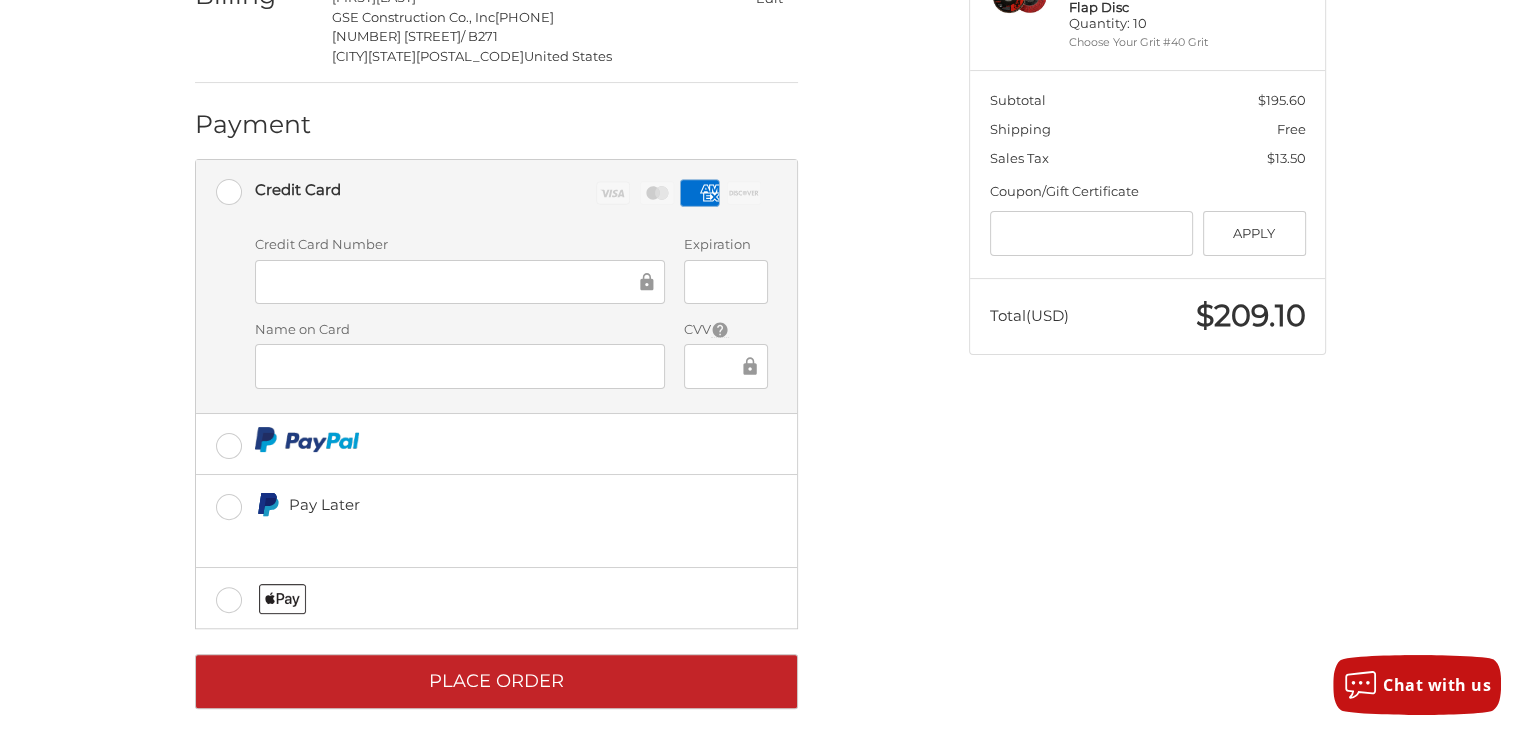 scroll, scrollTop: 470, scrollLeft: 0, axis: vertical 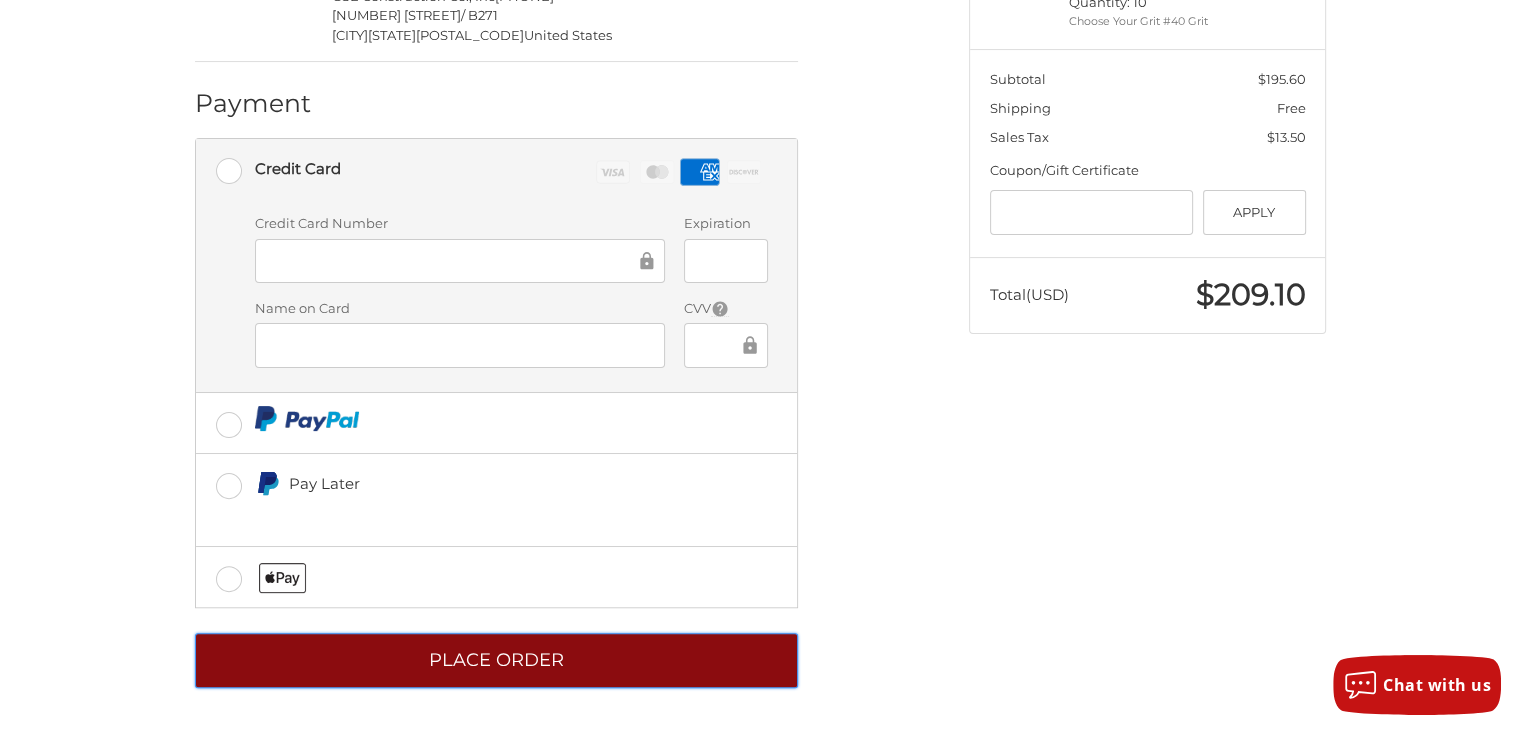 click on "Place Order" at bounding box center [496, 660] 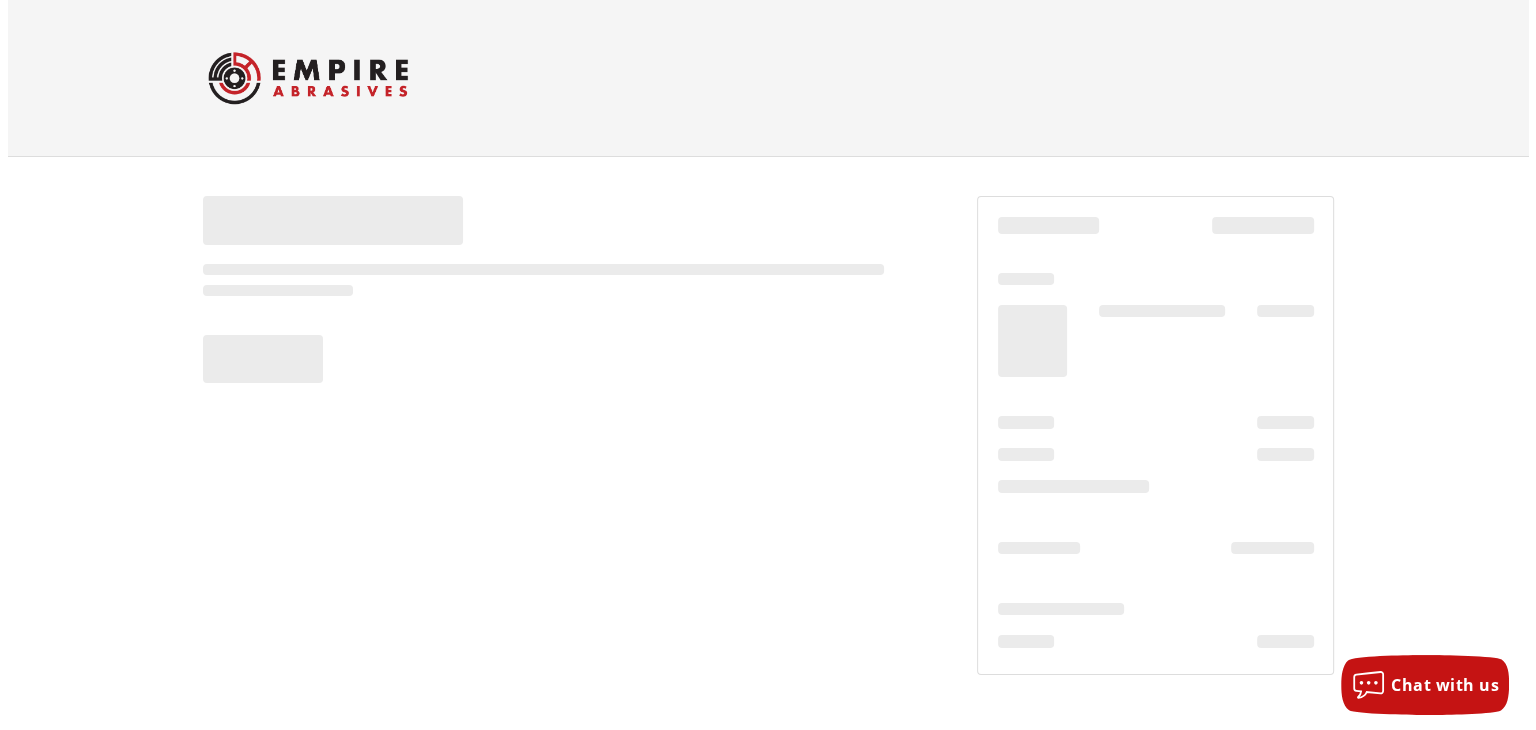 scroll, scrollTop: 0, scrollLeft: 0, axis: both 